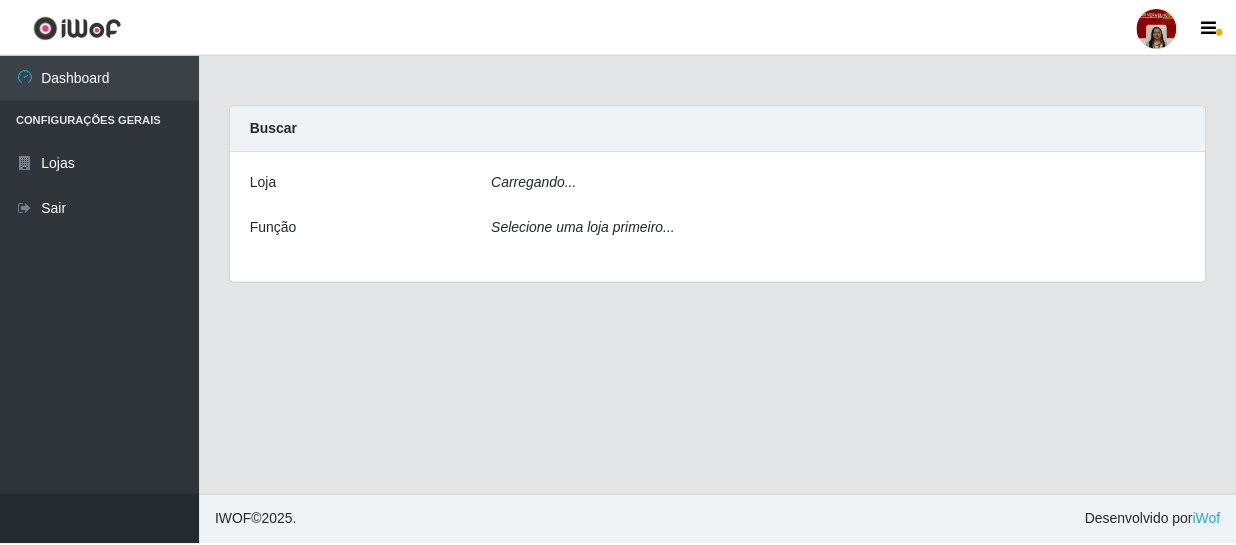 scroll, scrollTop: 0, scrollLeft: 0, axis: both 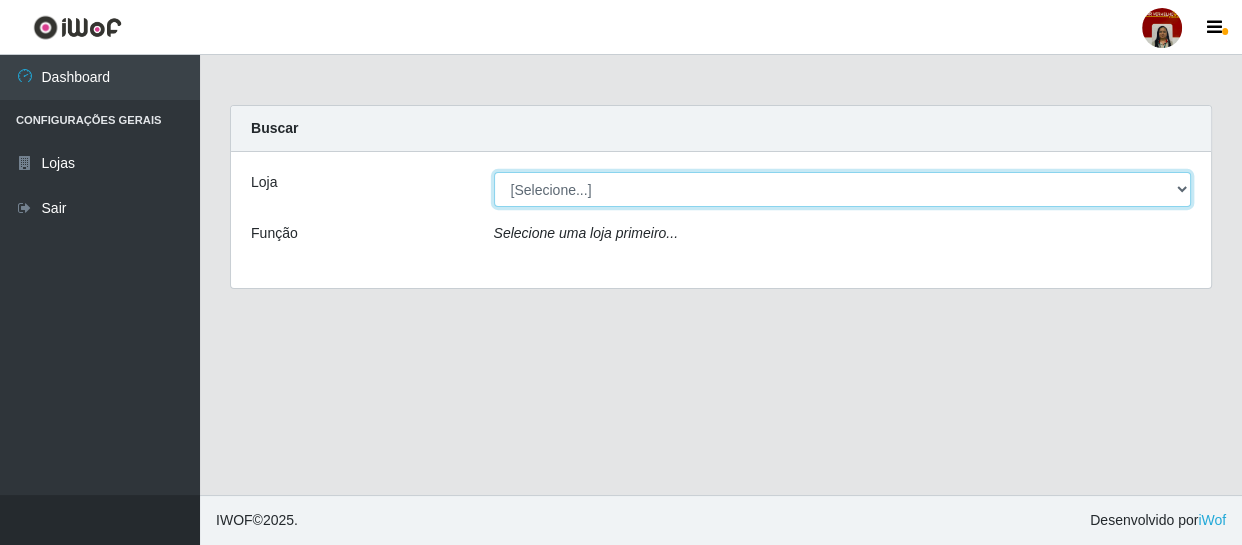 click on "[Selecione...] Mar Vermelho - Loja 04" at bounding box center (843, 189) 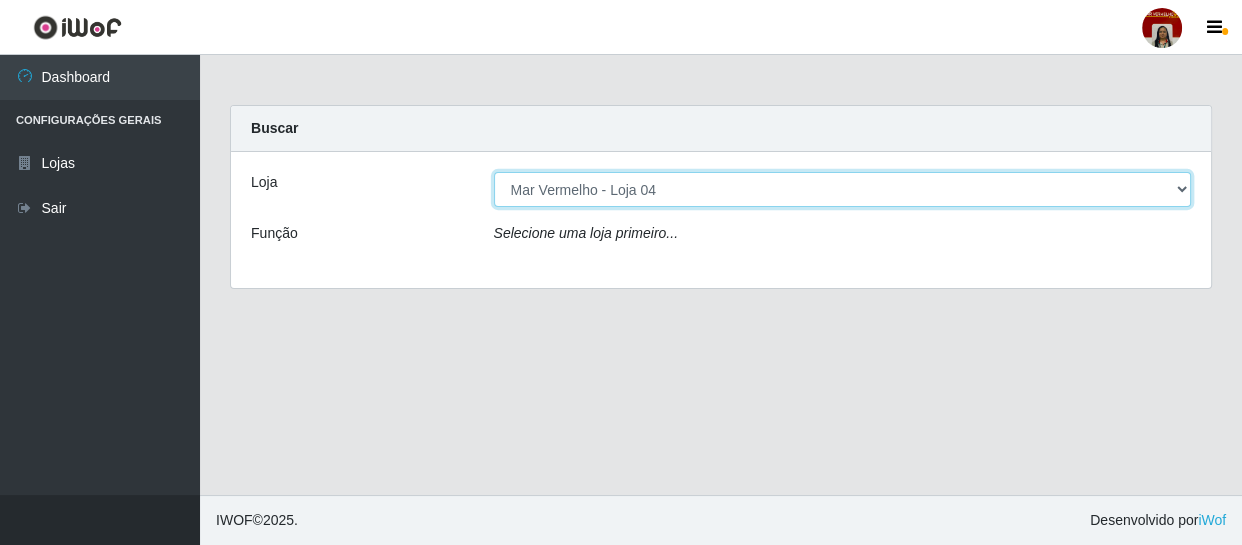 click on "[Selecione...] Mar Vermelho - Loja 04" at bounding box center [843, 189] 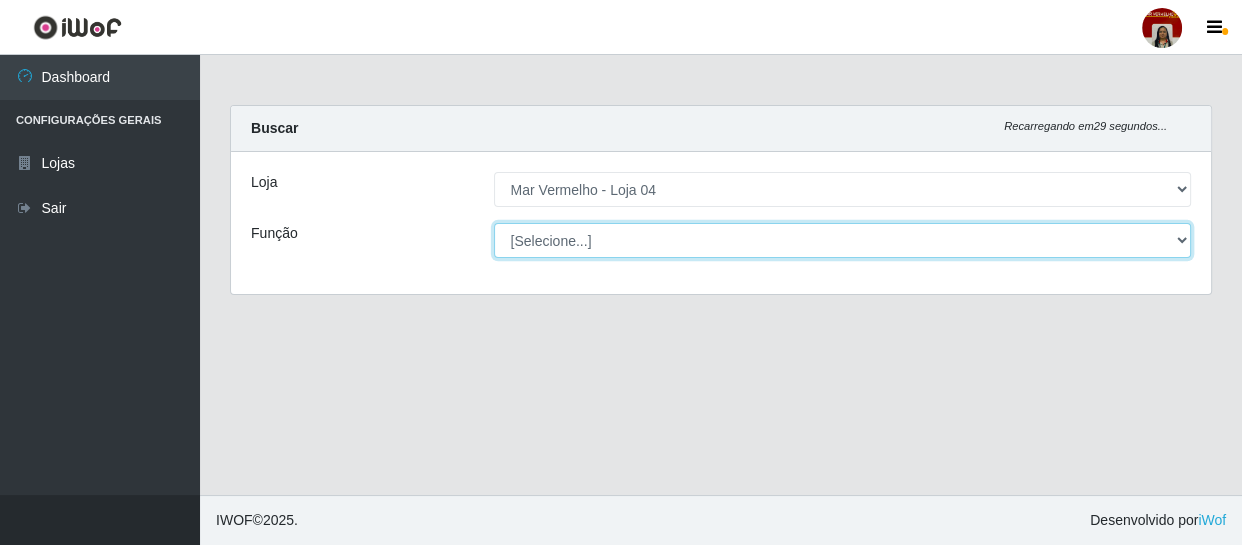 click on "[Selecione...] ASG ASG + ASG ++ Auxiliar de Depósito  Auxiliar de Depósito + Auxiliar de Depósito ++ Auxiliar de Estacionamento Auxiliar de Estacionamento + Auxiliar de Estacionamento ++ Balconista de Frios Balconista de Frios + Balconista de Padaria  Balconista de Padaria + Embalador Embalador + Embalador ++ Operador de Caixa Operador de Caixa + Operador de Caixa ++ Repositor  Repositor + Repositor ++ Repositor de Frios Repositor de Frios + Repositor de Frios ++ Repositor de Hortifruti Repositor de Hortifruti + Repositor de Hortifruti ++" at bounding box center (843, 240) 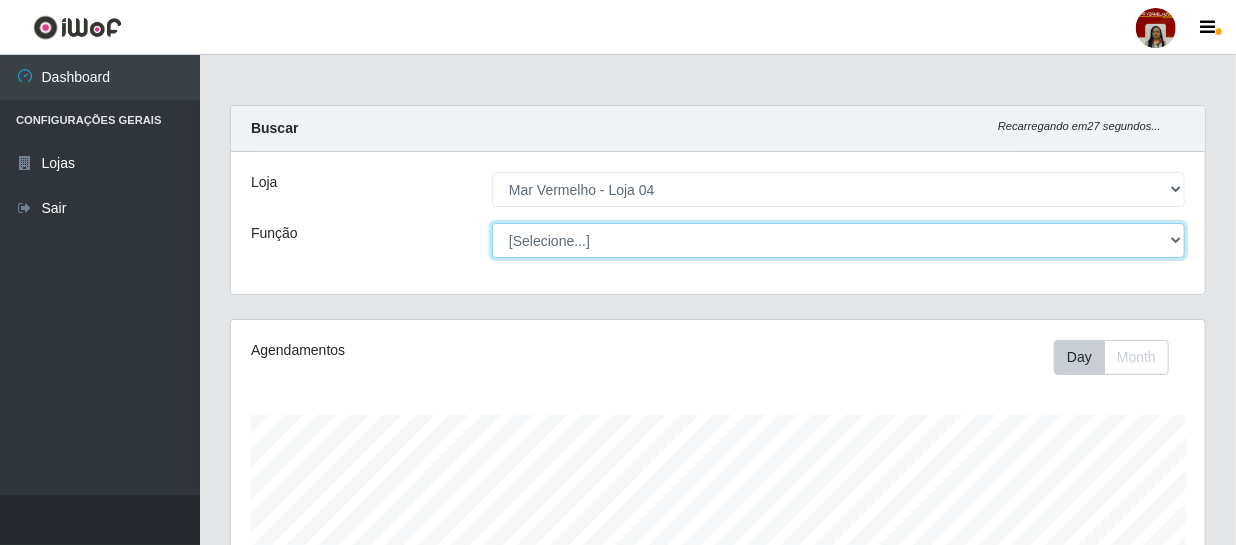 scroll, scrollTop: 999585, scrollLeft: 999025, axis: both 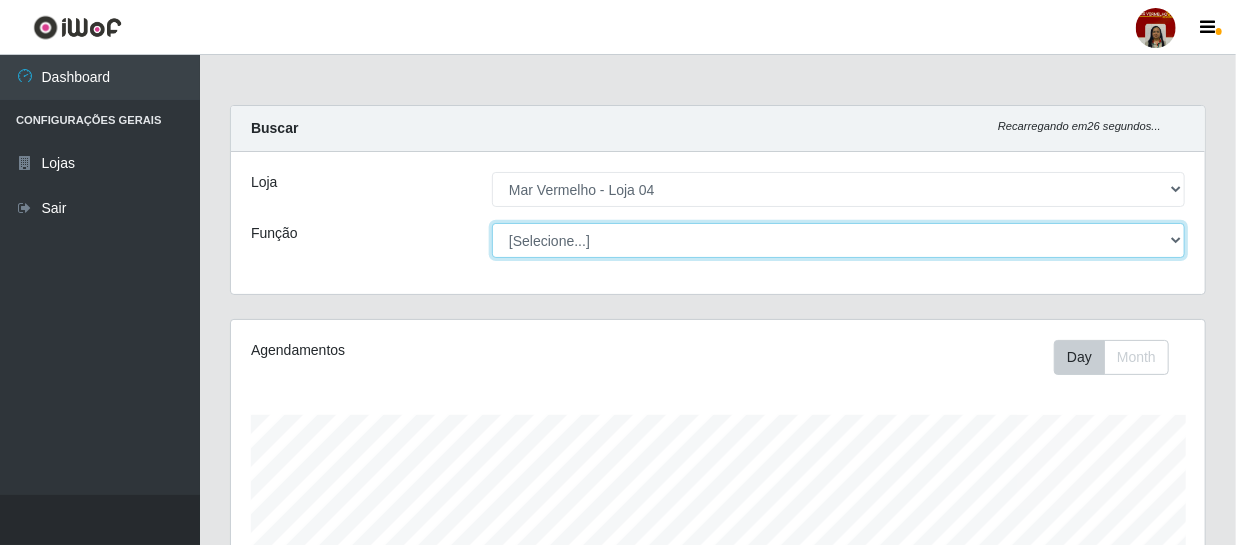 click on "[Selecione...] ASG ASG + ASG ++ Auxiliar de Depósito  Auxiliar de Depósito + Auxiliar de Depósito ++ Auxiliar de Estacionamento Auxiliar de Estacionamento + Auxiliar de Estacionamento ++ Balconista de Frios Balconista de Frios + Balconista de Padaria  Balconista de Padaria + Embalador Embalador + Embalador ++ Operador de Caixa Operador de Caixa + Operador de Caixa ++ Repositor  Repositor + Repositor ++ Repositor de Frios Repositor de Frios + Repositor de Frios ++ Repositor de Hortifruti Repositor de Hortifruti + Repositor de Hortifruti ++" at bounding box center (838, 240) 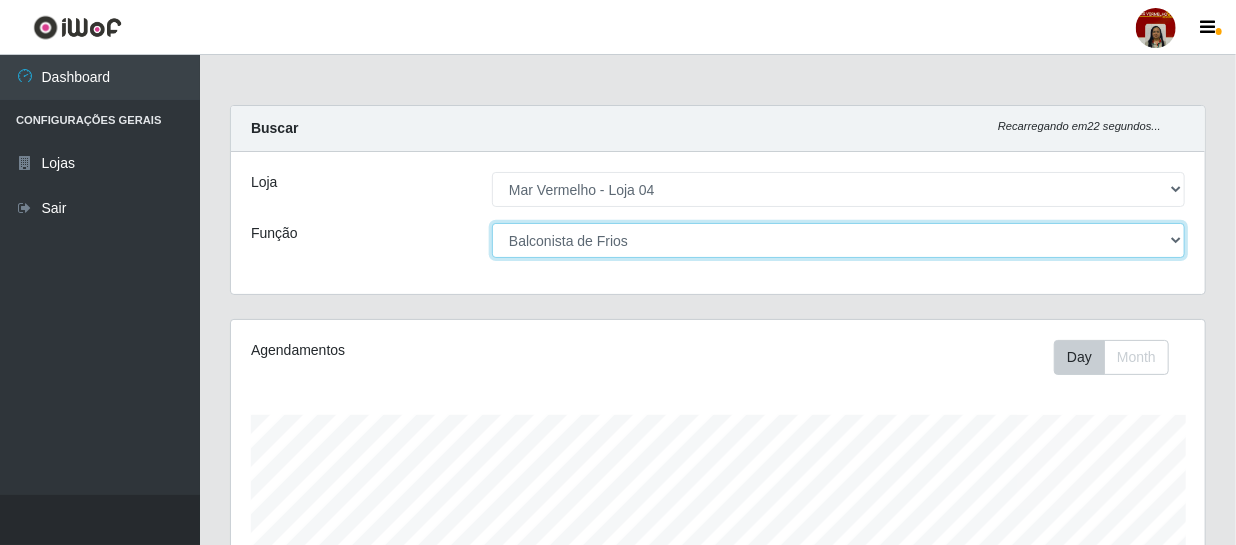 click on "[Selecione...] ASG ASG + ASG ++ Auxiliar de Depósito  Auxiliar de Depósito + Auxiliar de Depósito ++ Auxiliar de Estacionamento Auxiliar de Estacionamento + Auxiliar de Estacionamento ++ Balconista de Frios Balconista de Frios + Balconista de Padaria  Balconista de Padaria + Embalador Embalador + Embalador ++ Operador de Caixa Operador de Caixa + Operador de Caixa ++ Repositor  Repositor + Repositor ++ Repositor de Frios Repositor de Frios + Repositor de Frios ++ Repositor de Hortifruti Repositor de Hortifruti + Repositor de Hortifruti ++" at bounding box center (838, 240) 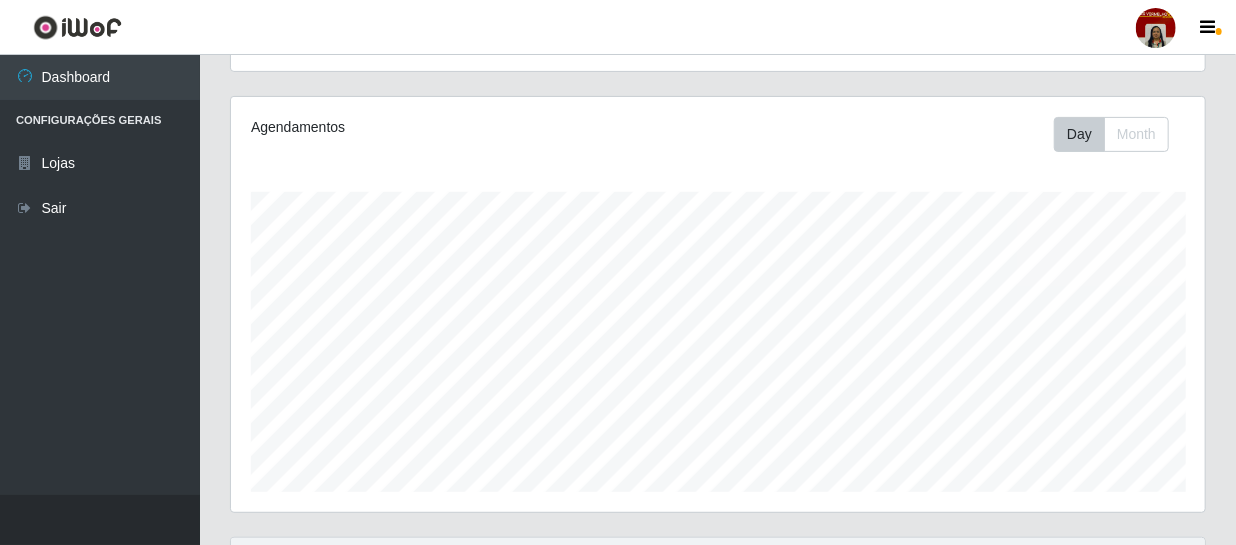 scroll, scrollTop: 0, scrollLeft: 0, axis: both 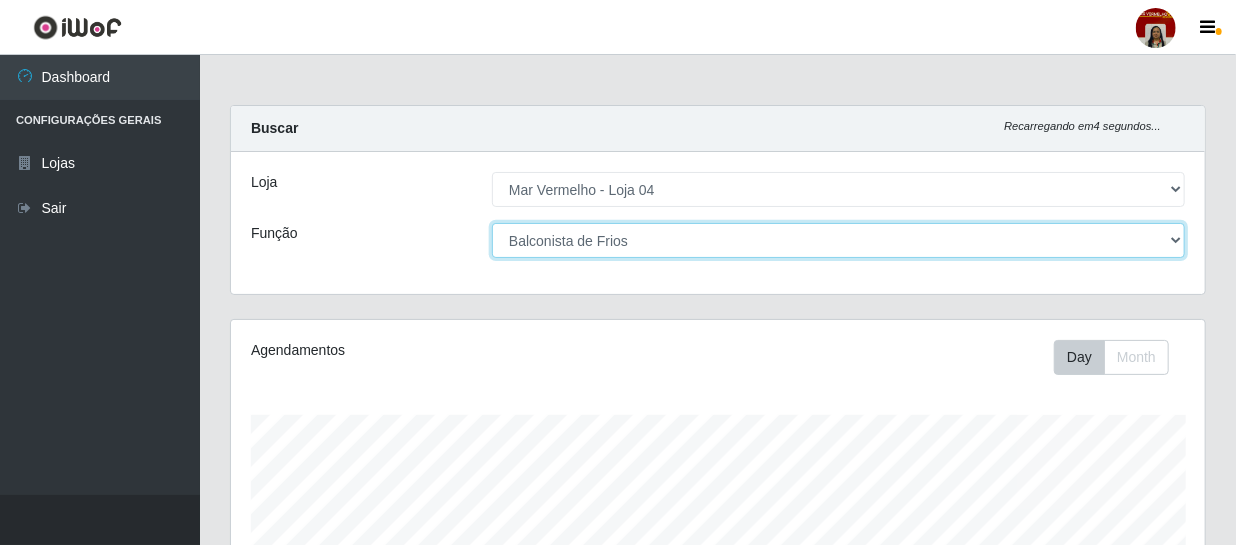 click on "[Selecione...] ASG ASG + ASG ++ Auxiliar de Depósito  Auxiliar de Depósito + Auxiliar de Depósito ++ Auxiliar de Estacionamento Auxiliar de Estacionamento + Auxiliar de Estacionamento ++ Balconista de Frios Balconista de Frios + Balconista de Padaria  Balconista de Padaria + Embalador Embalador + Embalador ++ Operador de Caixa Operador de Caixa + Operador de Caixa ++ Repositor  Repositor + Repositor ++ Repositor de Frios Repositor de Frios + Repositor de Frios ++ Repositor de Hortifruti Repositor de Hortifruti + Repositor de Hortifruti ++" at bounding box center [838, 240] 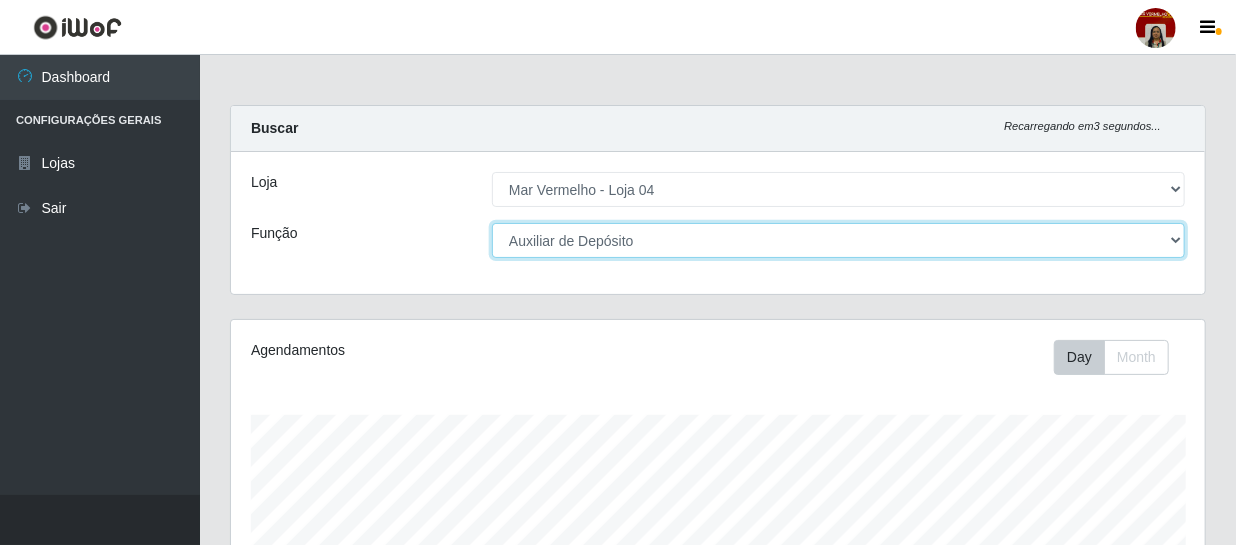 click on "[Selecione...] ASG ASG + ASG ++ Auxiliar de Depósito  Auxiliar de Depósito + Auxiliar de Depósito ++ Auxiliar de Estacionamento Auxiliar de Estacionamento + Auxiliar de Estacionamento ++ Balconista de Frios Balconista de Frios + Balconista de Padaria  Balconista de Padaria + Embalador Embalador + Embalador ++ Operador de Caixa Operador de Caixa + Operador de Caixa ++ Repositor  Repositor + Repositor ++ Repositor de Frios Repositor de Frios + Repositor de Frios ++ Repositor de Hortifruti Repositor de Hortifruti + Repositor de Hortifruti ++" at bounding box center (838, 240) 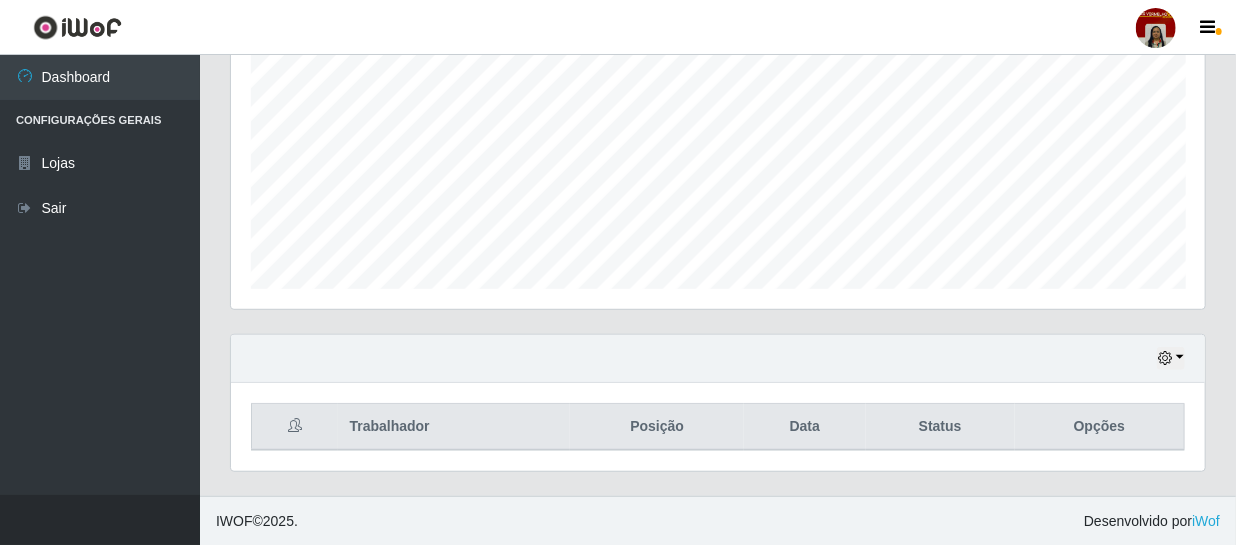 scroll, scrollTop: 0, scrollLeft: 0, axis: both 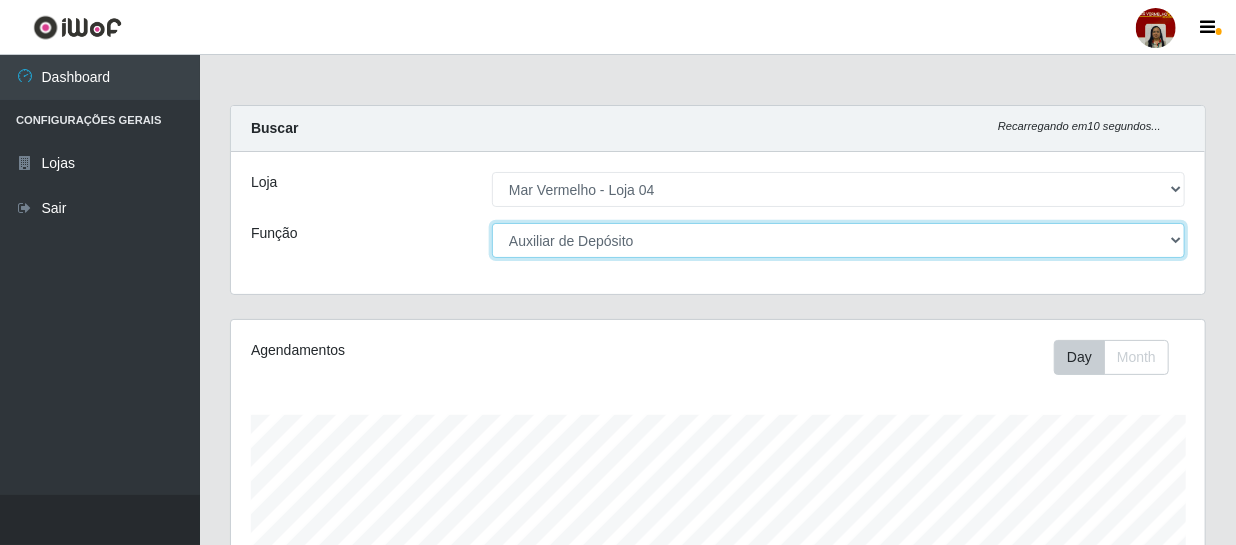 click on "[Selecione...] ASG ASG + ASG ++ Auxiliar de Depósito  Auxiliar de Depósito + Auxiliar de Depósito ++ Auxiliar de Estacionamento Auxiliar de Estacionamento + Auxiliar de Estacionamento ++ Balconista de Frios Balconista de Frios + Balconista de Padaria  Balconista de Padaria + Embalador Embalador + Embalador ++ Operador de Caixa Operador de Caixa + Operador de Caixa ++ Repositor  Repositor + Repositor ++ Repositor de Frios Repositor de Frios + Repositor de Frios ++ Repositor de Hortifruti Repositor de Hortifruti + Repositor de Hortifruti ++" at bounding box center [838, 240] 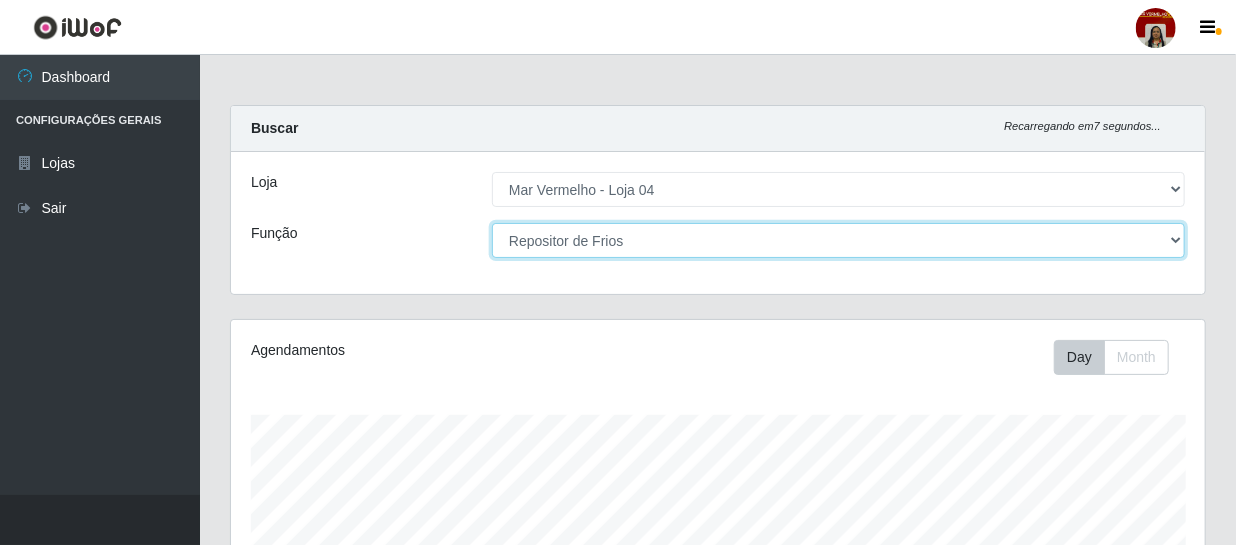 click on "[Selecione...] ASG ASG + ASG ++ Auxiliar de Depósito  Auxiliar de Depósito + Auxiliar de Depósito ++ Auxiliar de Estacionamento Auxiliar de Estacionamento + Auxiliar de Estacionamento ++ Balconista de Frios Balconista de Frios + Balconista de Padaria  Balconista de Padaria + Embalador Embalador + Embalador ++ Operador de Caixa Operador de Caixa + Operador de Caixa ++ Repositor  Repositor + Repositor ++ Repositor de Frios Repositor de Frios + Repositor de Frios ++ Repositor de Hortifruti Repositor de Hortifruti + Repositor de Hortifruti ++" at bounding box center [838, 240] 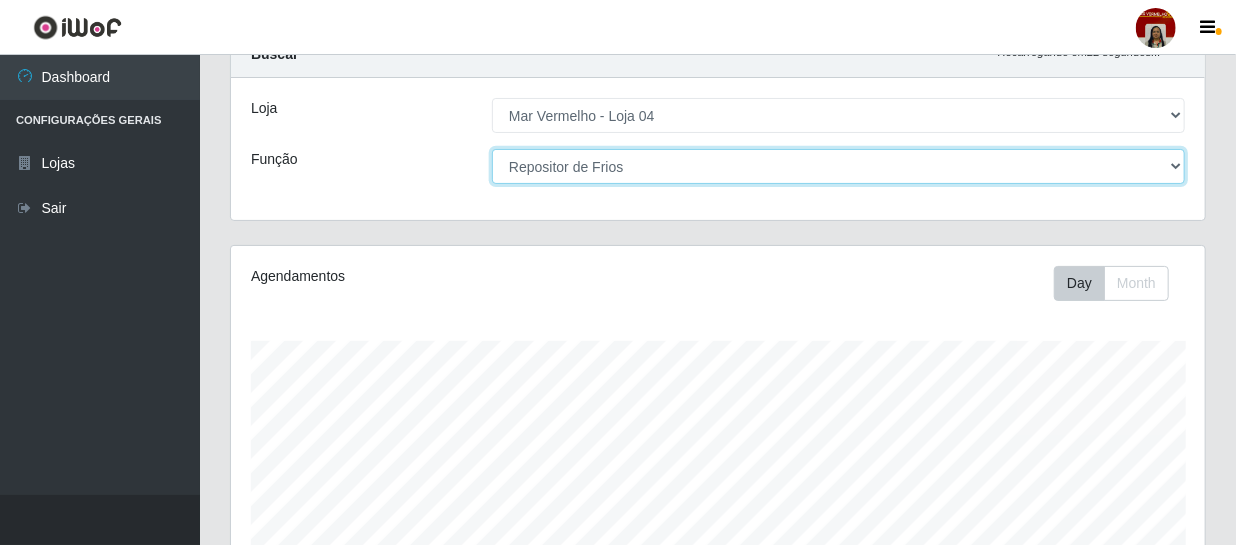 scroll, scrollTop: 0, scrollLeft: 0, axis: both 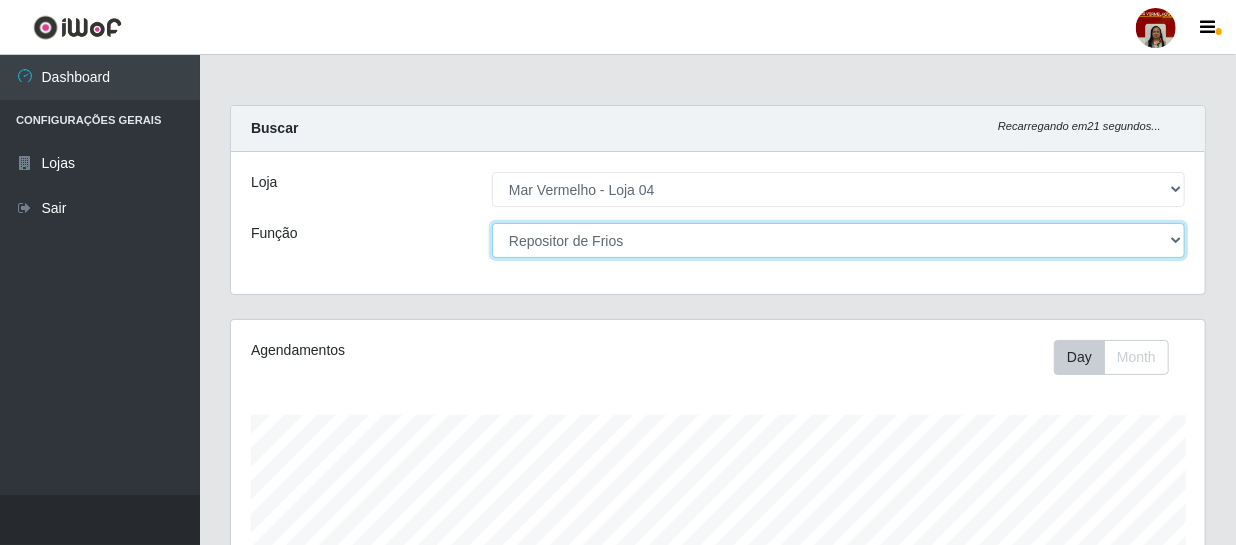 click on "[Selecione...] ASG ASG + ASG ++ Auxiliar de Depósito  Auxiliar de Depósito + Auxiliar de Depósito ++ Auxiliar de Estacionamento Auxiliar de Estacionamento + Auxiliar de Estacionamento ++ Balconista de Frios Balconista de Frios + Balconista de Padaria  Balconista de Padaria + Embalador Embalador + Embalador ++ Operador de Caixa Operador de Caixa + Operador de Caixa ++ Repositor  Repositor + Repositor ++ Repositor de Frios Repositor de Frios + Repositor de Frios ++ Repositor de Hortifruti Repositor de Hortifruti + Repositor de Hortifruti ++" at bounding box center (838, 240) 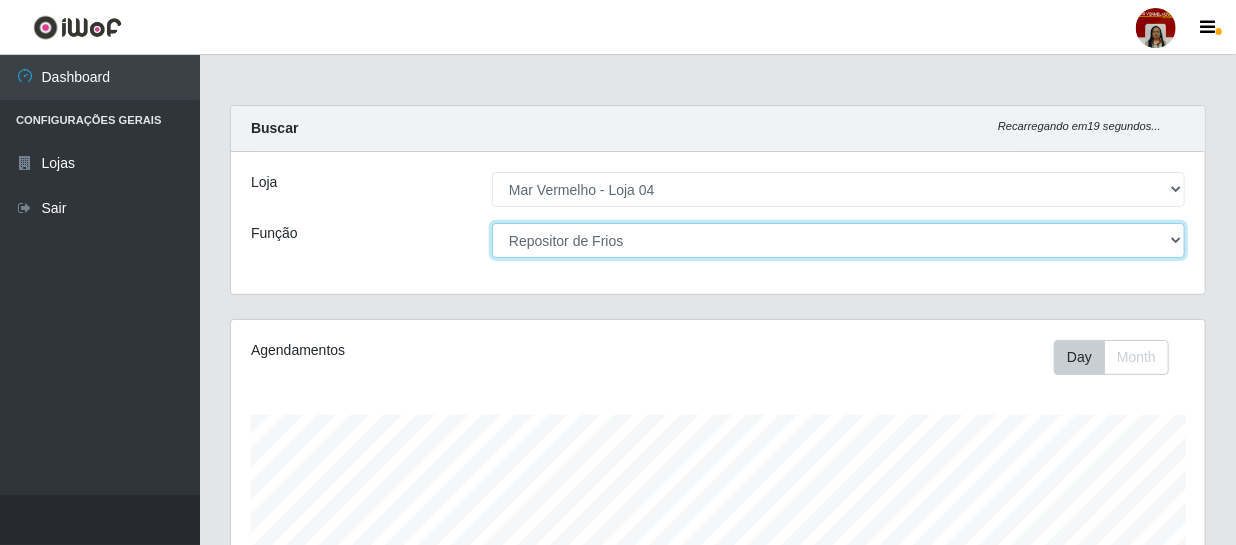 select on "22" 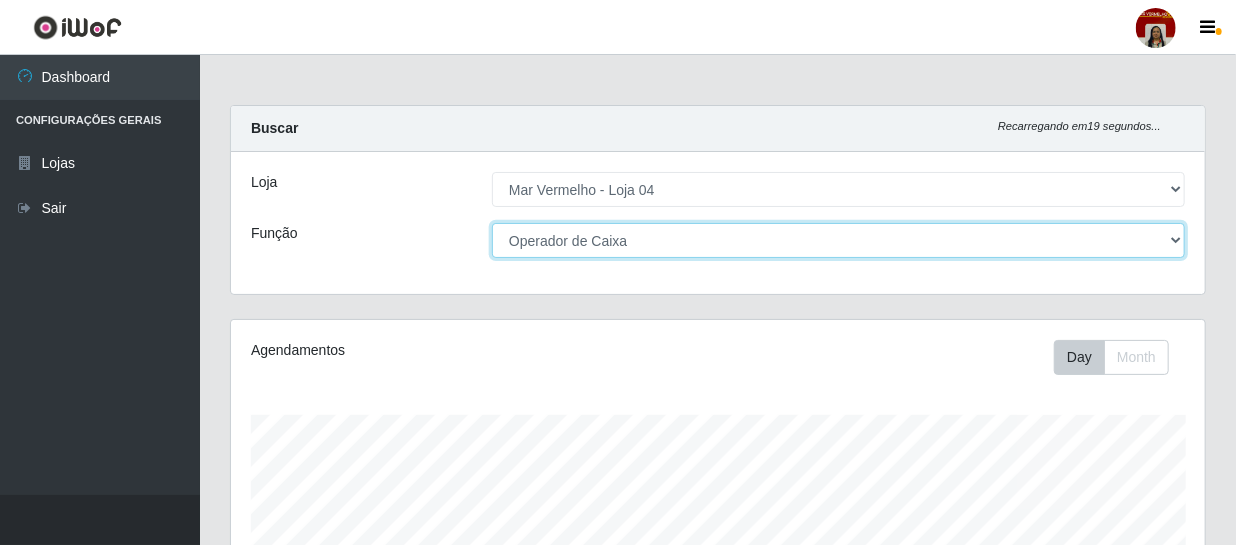 click on "[Selecione...] ASG ASG + ASG ++ Auxiliar de Depósito  Auxiliar de Depósito + Auxiliar de Depósito ++ Auxiliar de Estacionamento Auxiliar de Estacionamento + Auxiliar de Estacionamento ++ Balconista de Frios Balconista de Frios + Balconista de Padaria  Balconista de Padaria + Embalador Embalador + Embalador ++ Operador de Caixa Operador de Caixa + Operador de Caixa ++ Repositor  Repositor + Repositor ++ Repositor de Frios Repositor de Frios + Repositor de Frios ++ Repositor de Hortifruti Repositor de Hortifruti + Repositor de Hortifruti ++" at bounding box center (838, 240) 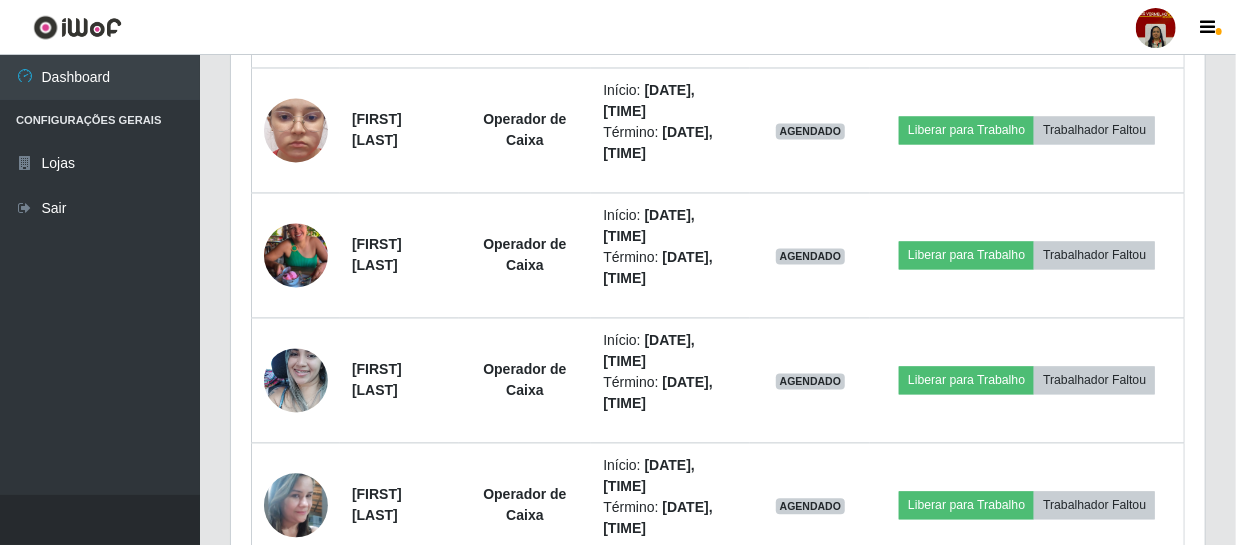 scroll, scrollTop: 1651, scrollLeft: 0, axis: vertical 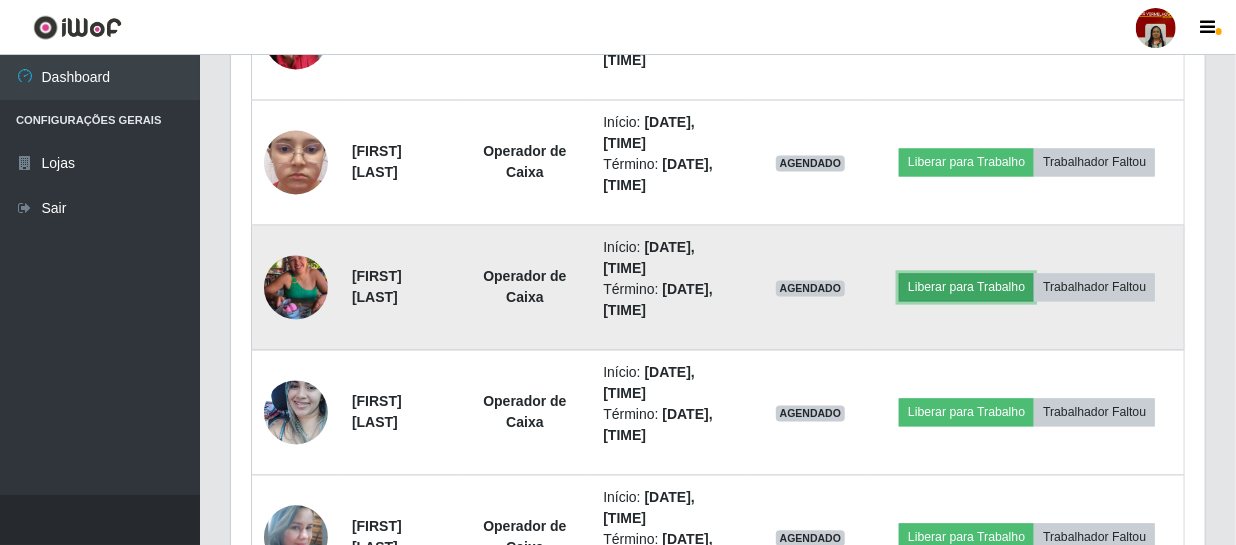 click on "Liberar para Trabalho" at bounding box center [966, 288] 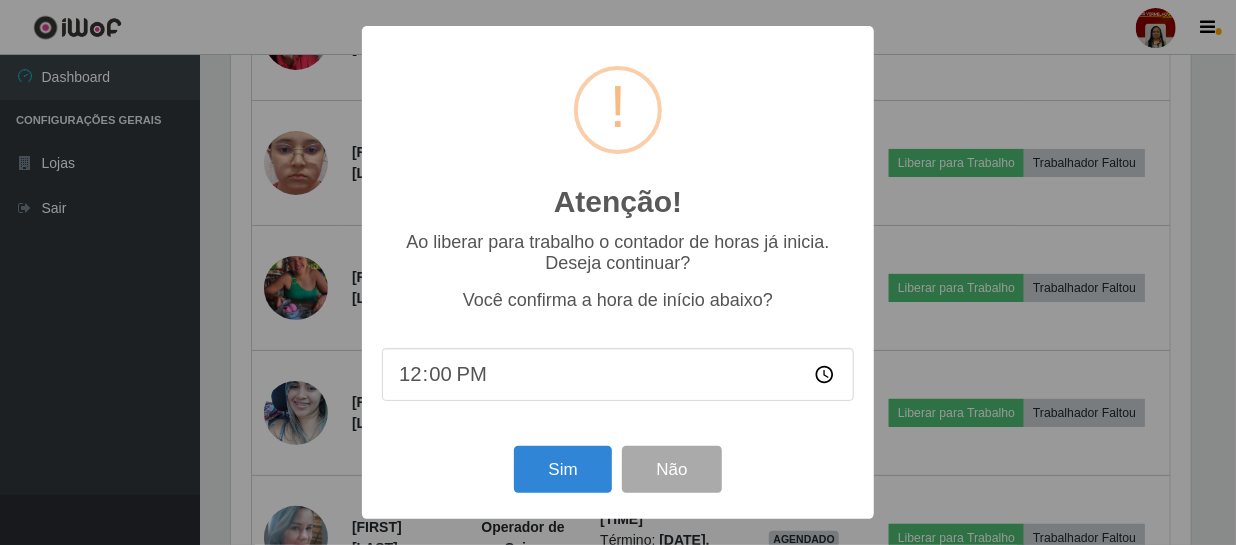 scroll, scrollTop: 999585, scrollLeft: 999033, axis: both 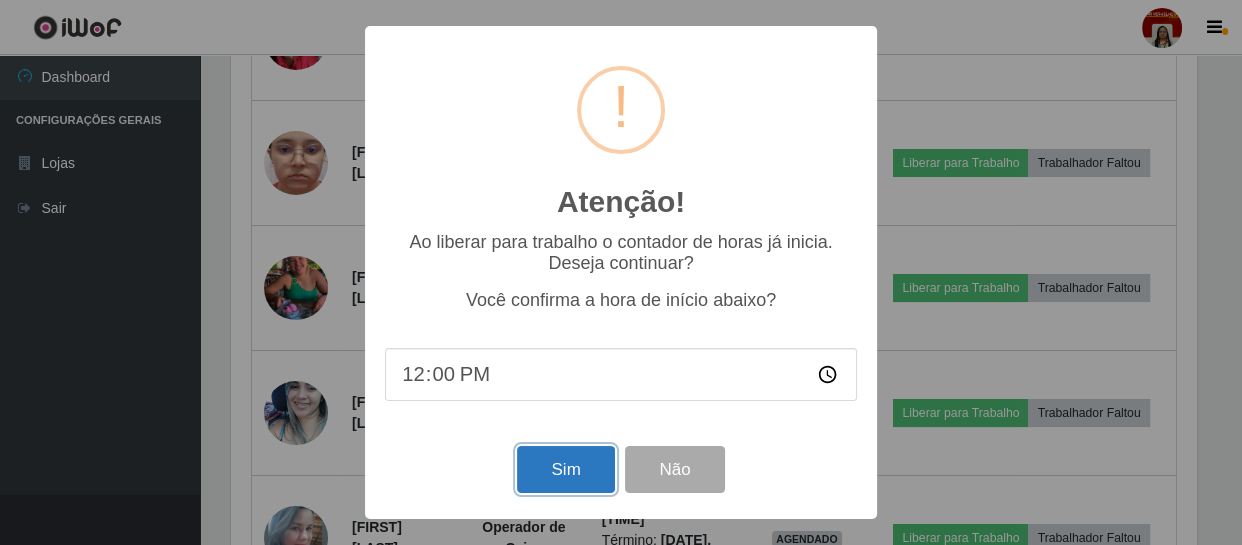click on "Sim" at bounding box center [565, 469] 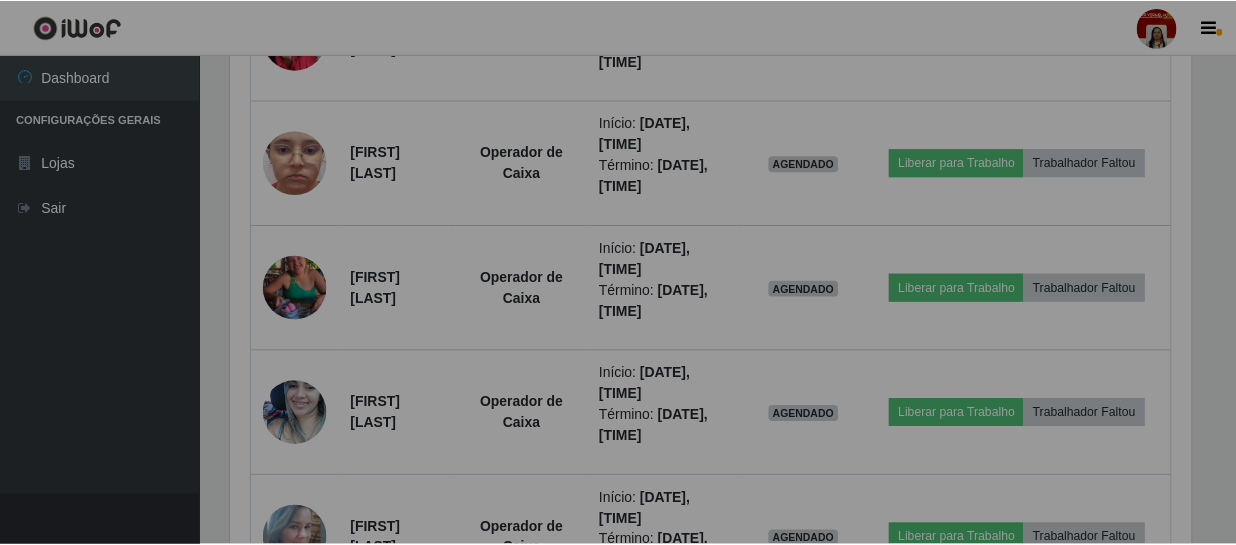 scroll, scrollTop: 999585, scrollLeft: 999025, axis: both 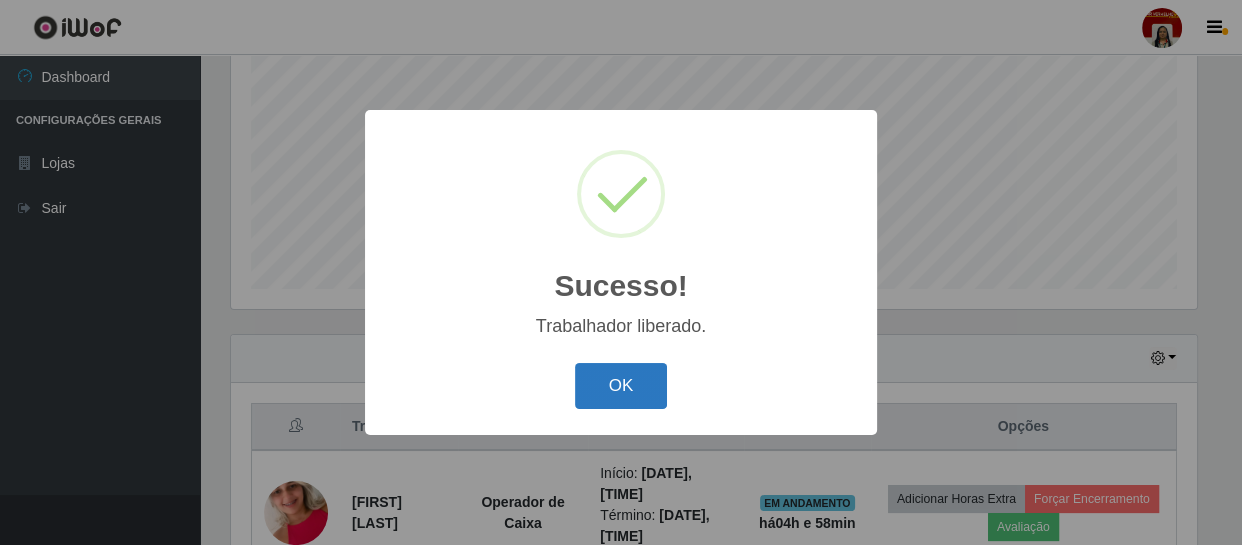 click on "OK" at bounding box center (621, 386) 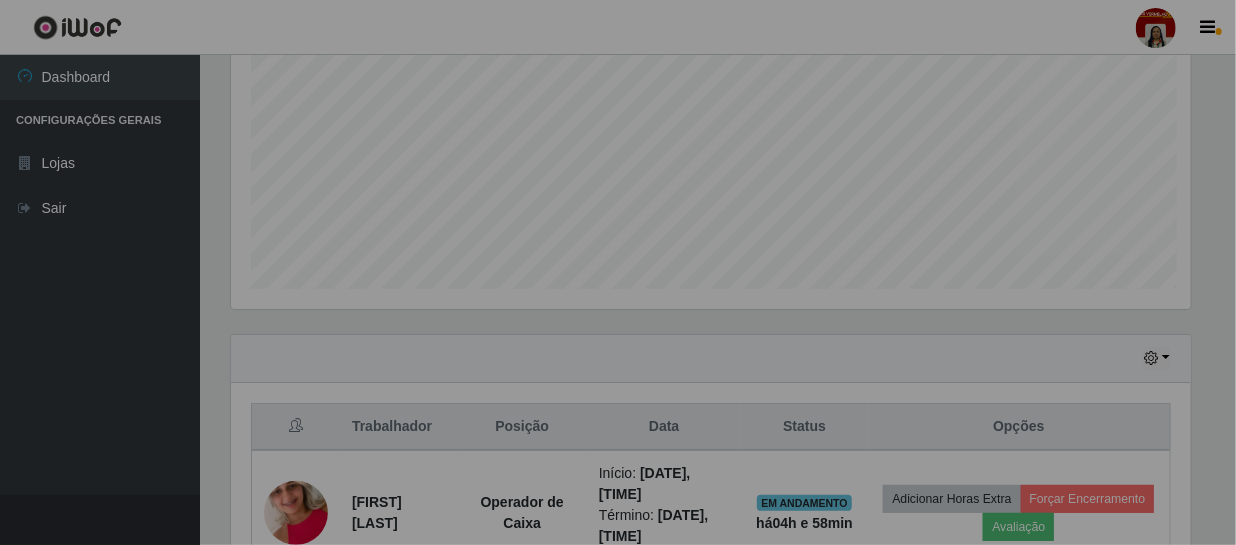 scroll, scrollTop: 999585, scrollLeft: 999025, axis: both 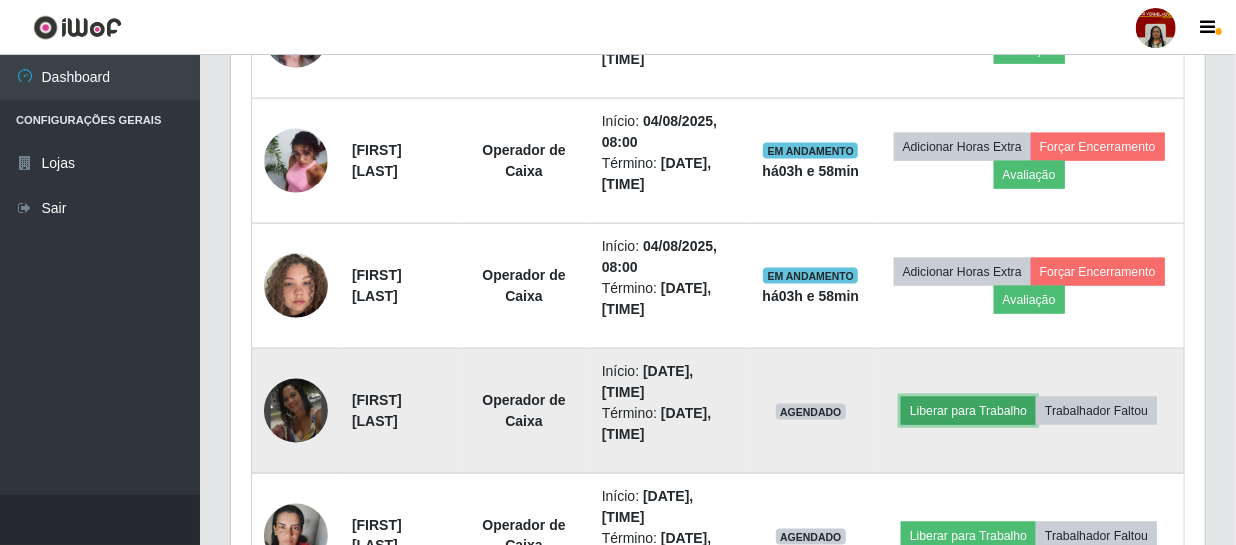 click on "Liberar para Trabalho" at bounding box center (968, 411) 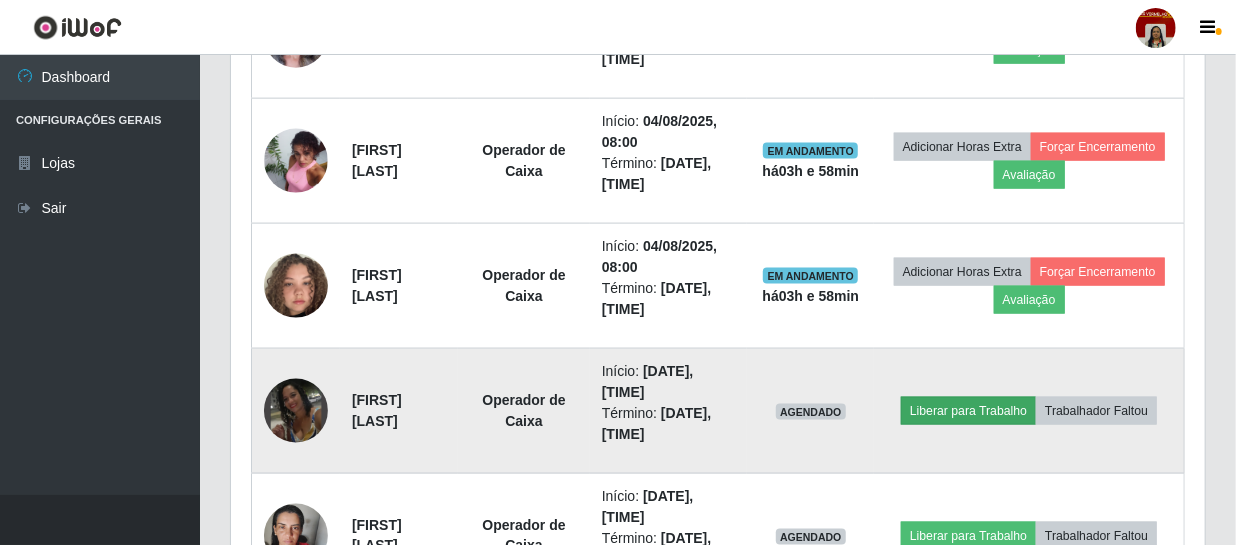 scroll, scrollTop: 999585, scrollLeft: 999033, axis: both 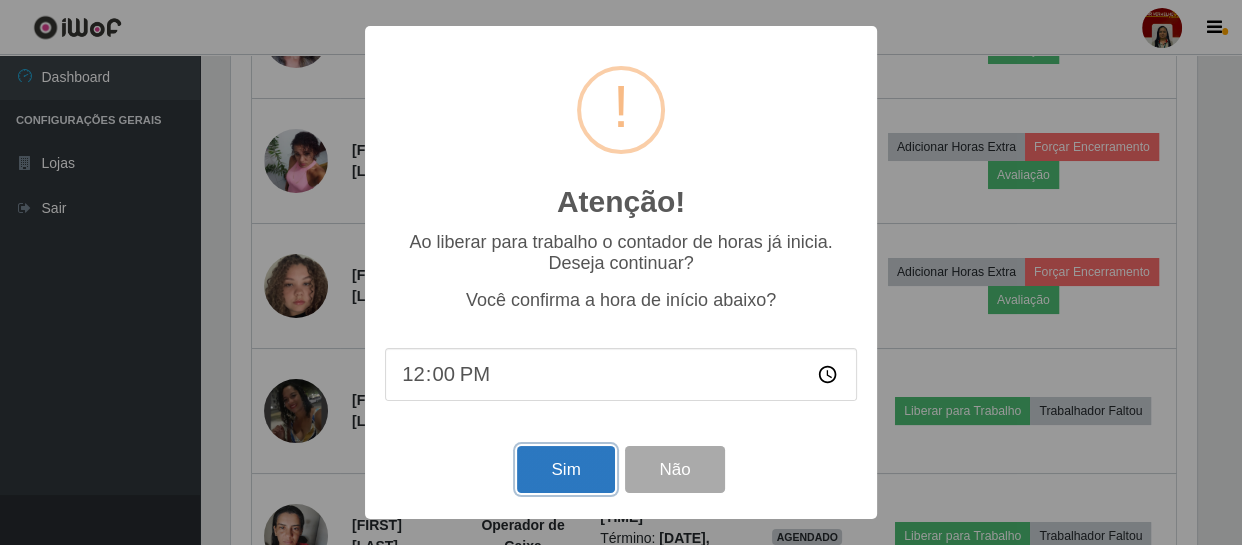 click on "Sim" at bounding box center (565, 469) 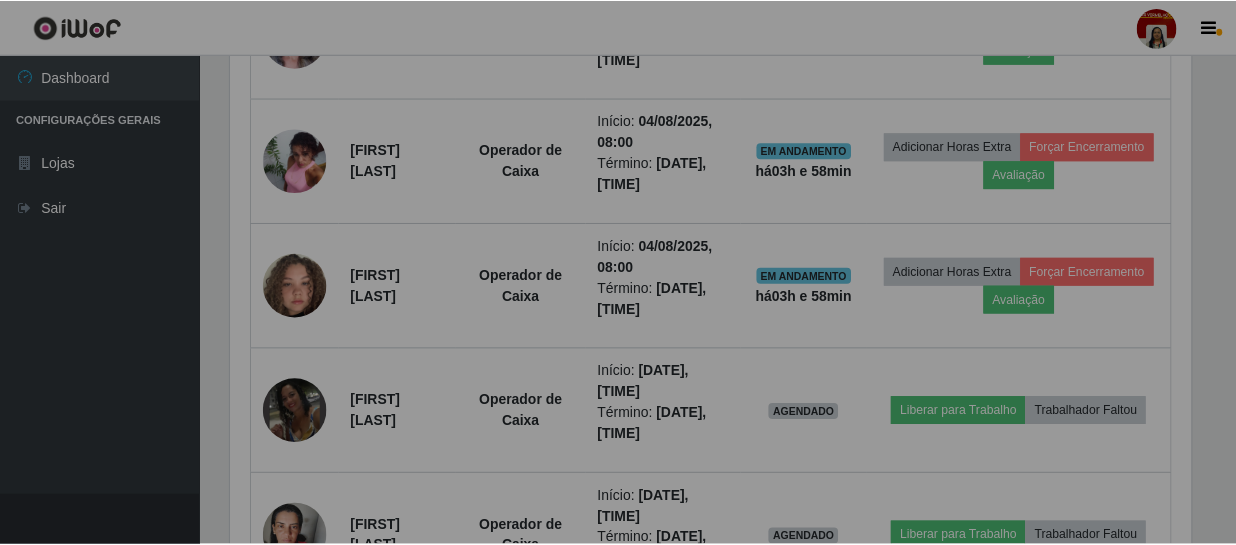 scroll, scrollTop: 999585, scrollLeft: 999025, axis: both 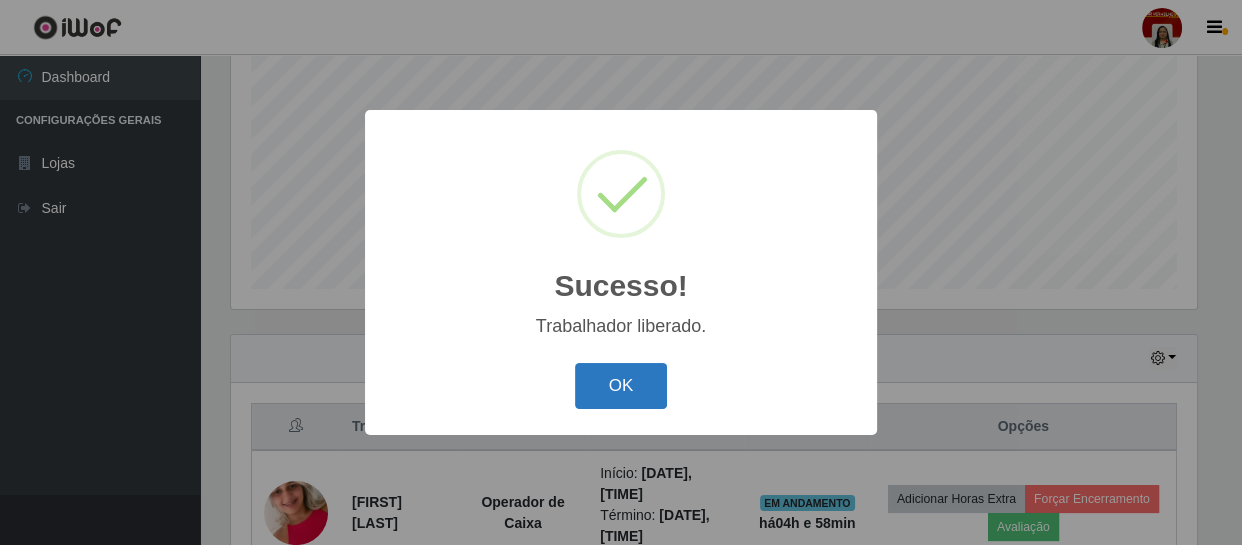 click on "OK" at bounding box center [621, 386] 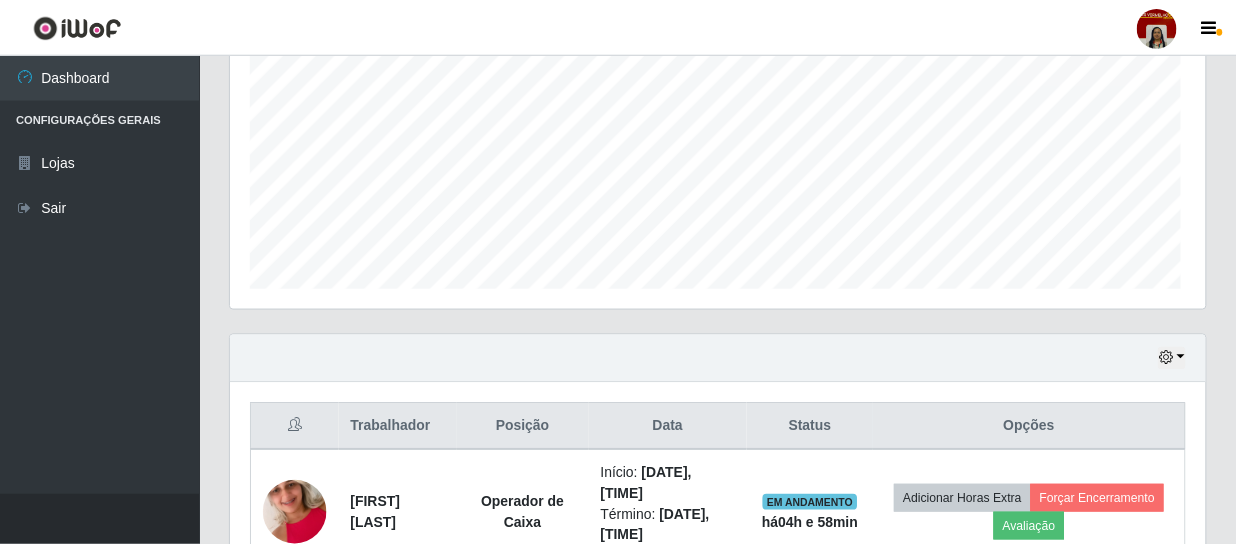scroll, scrollTop: 999585, scrollLeft: 999025, axis: both 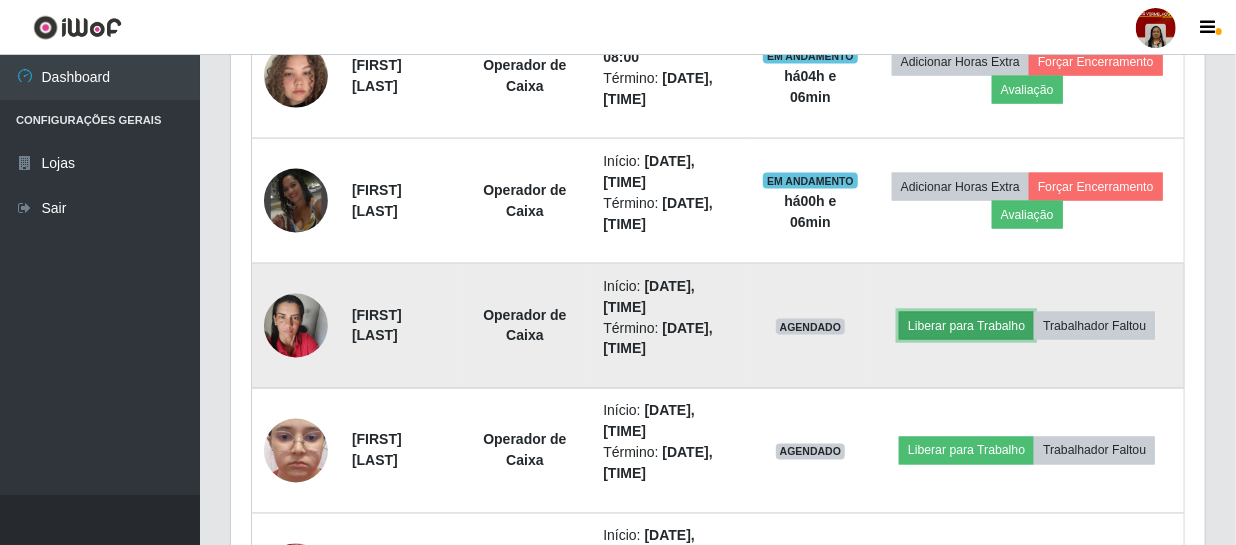 click on "Liberar para Trabalho" at bounding box center (966, 326) 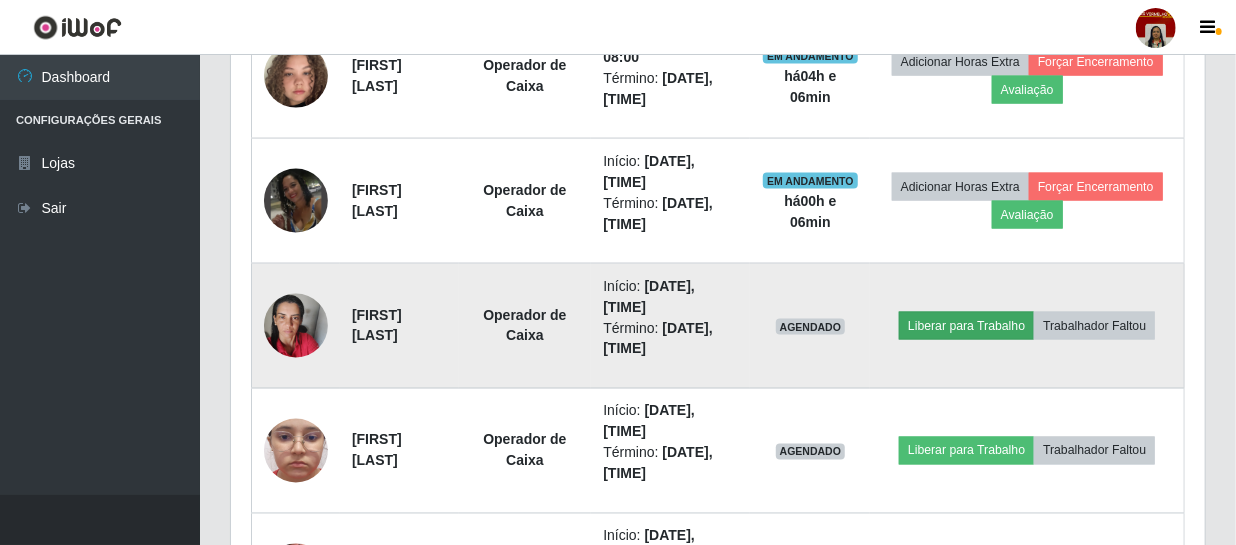 scroll, scrollTop: 999585, scrollLeft: 999033, axis: both 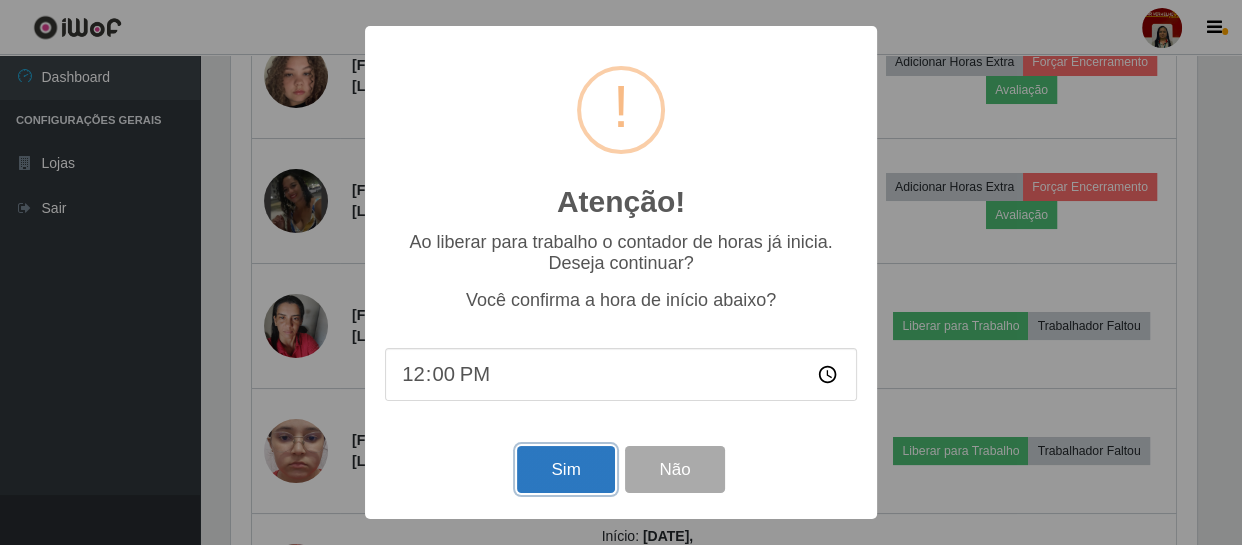 click on "Sim" at bounding box center [565, 469] 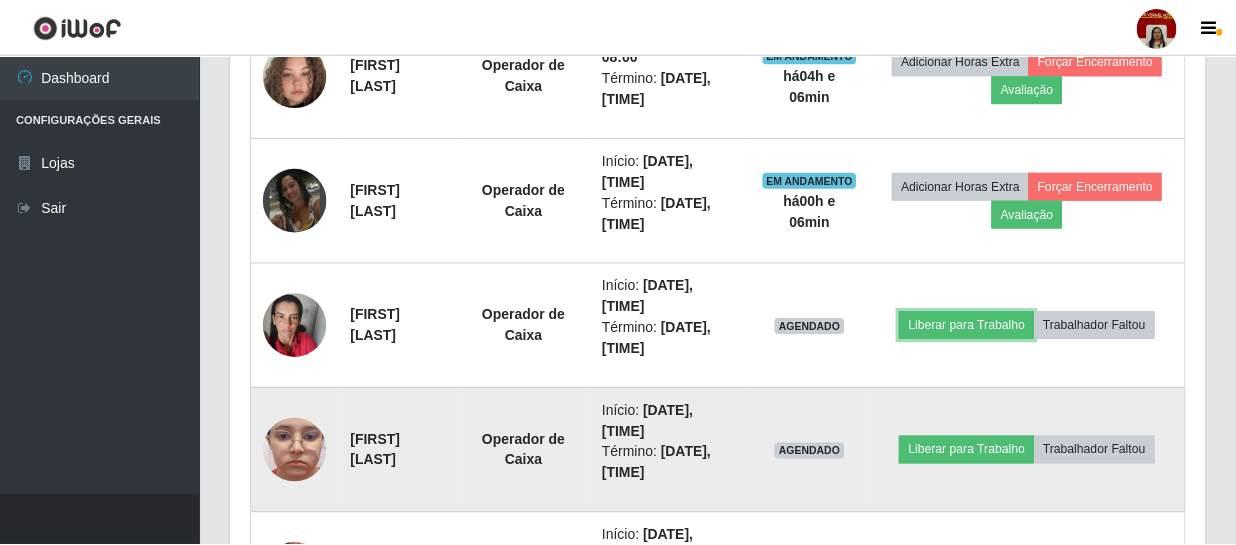 scroll, scrollTop: 999585, scrollLeft: 999025, axis: both 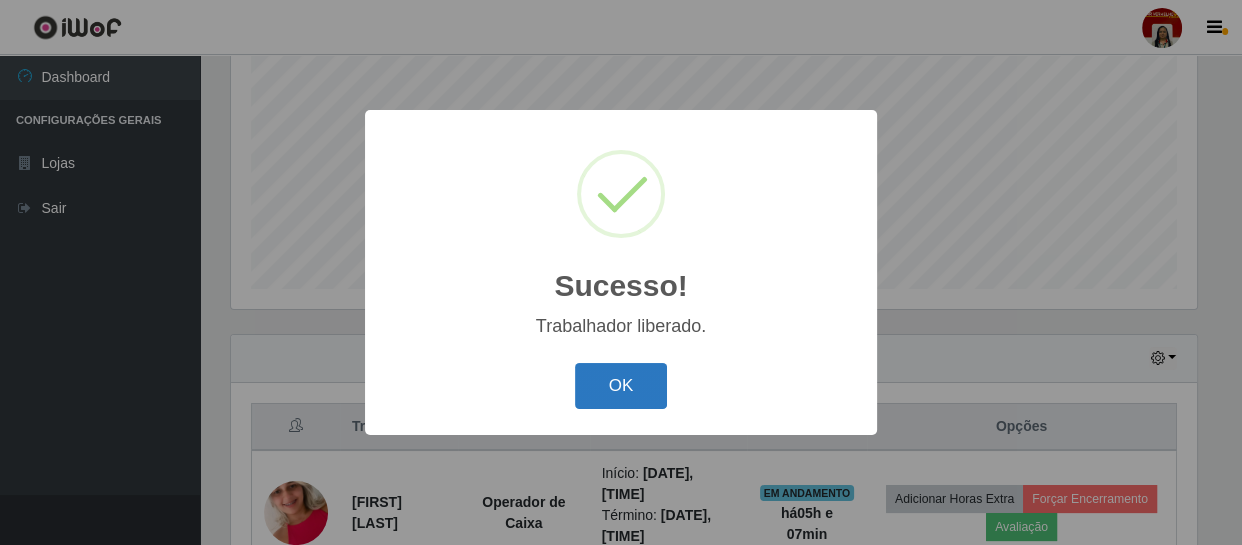 click on "OK" at bounding box center (621, 386) 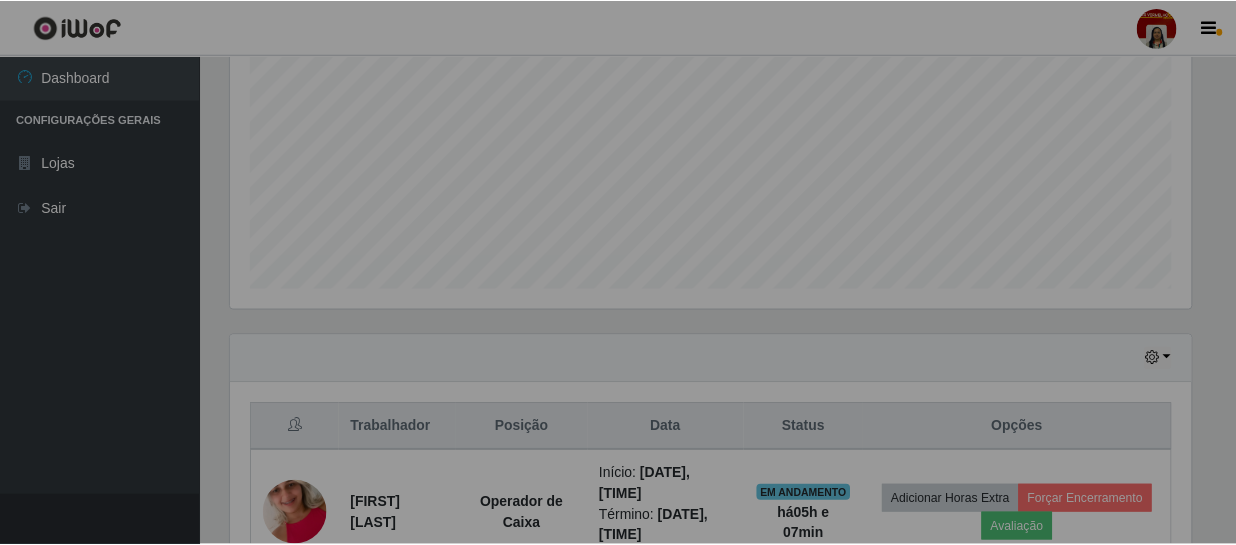 scroll, scrollTop: 999585, scrollLeft: 999025, axis: both 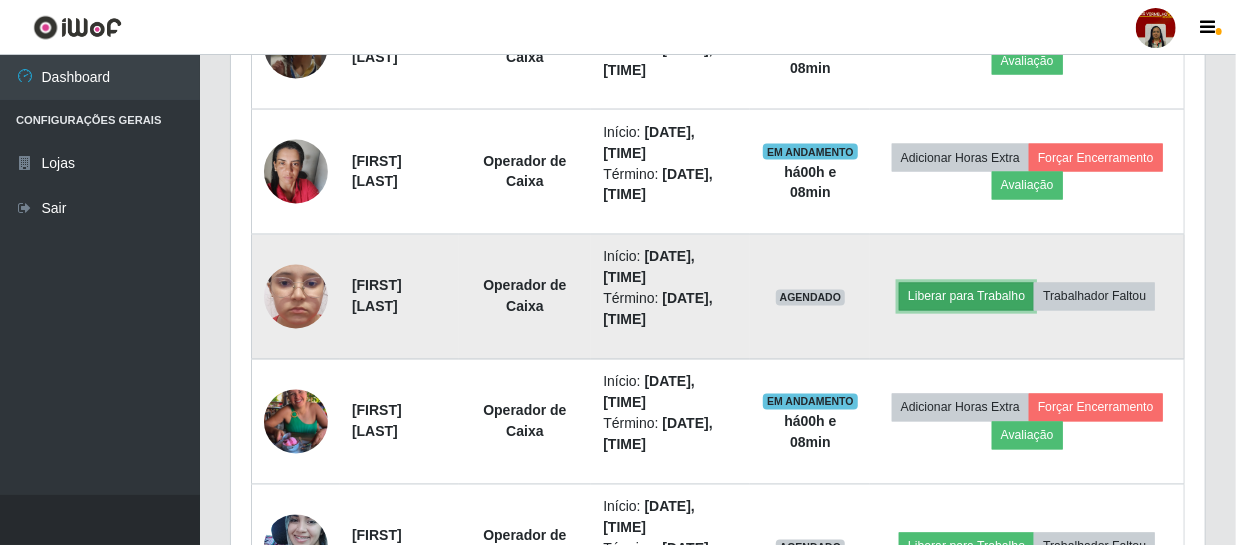 click on "Liberar para Trabalho" at bounding box center [966, 297] 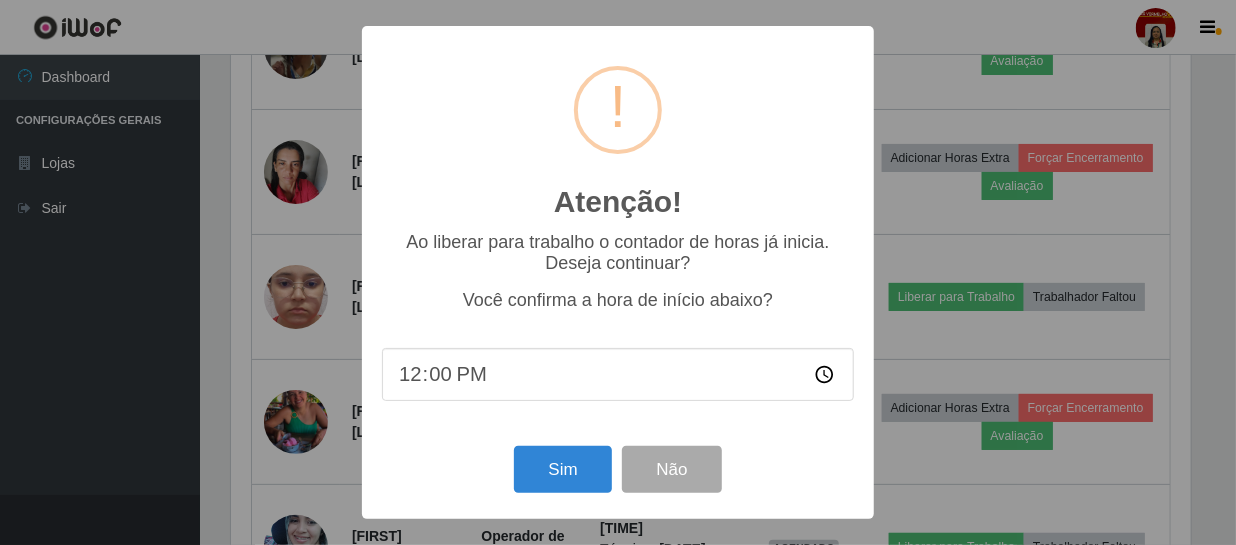 scroll, scrollTop: 999585, scrollLeft: 999033, axis: both 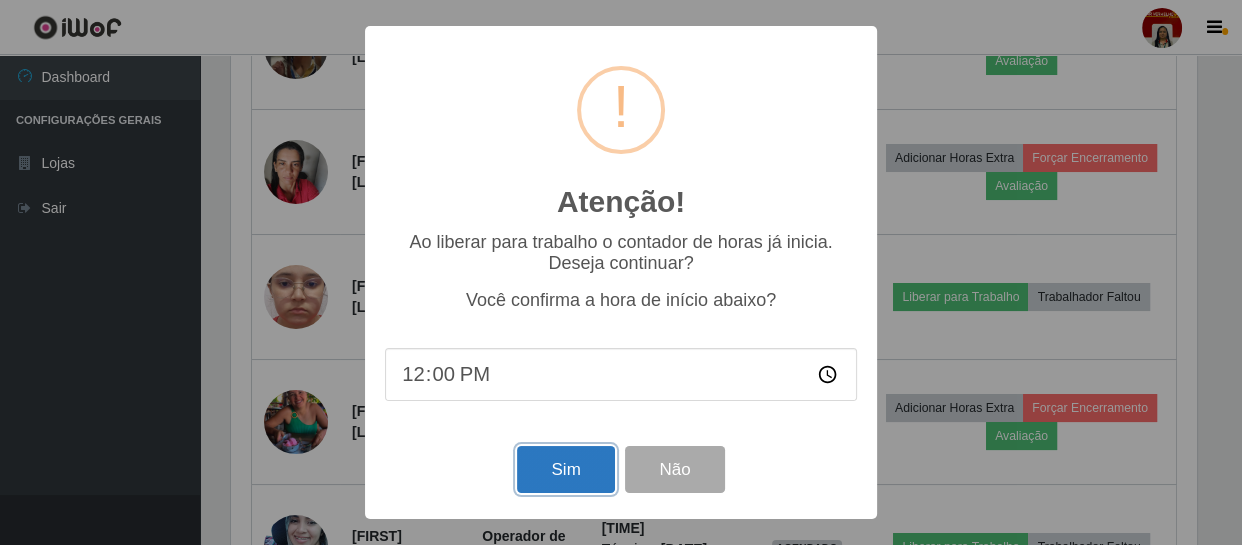 click on "Sim" at bounding box center [565, 469] 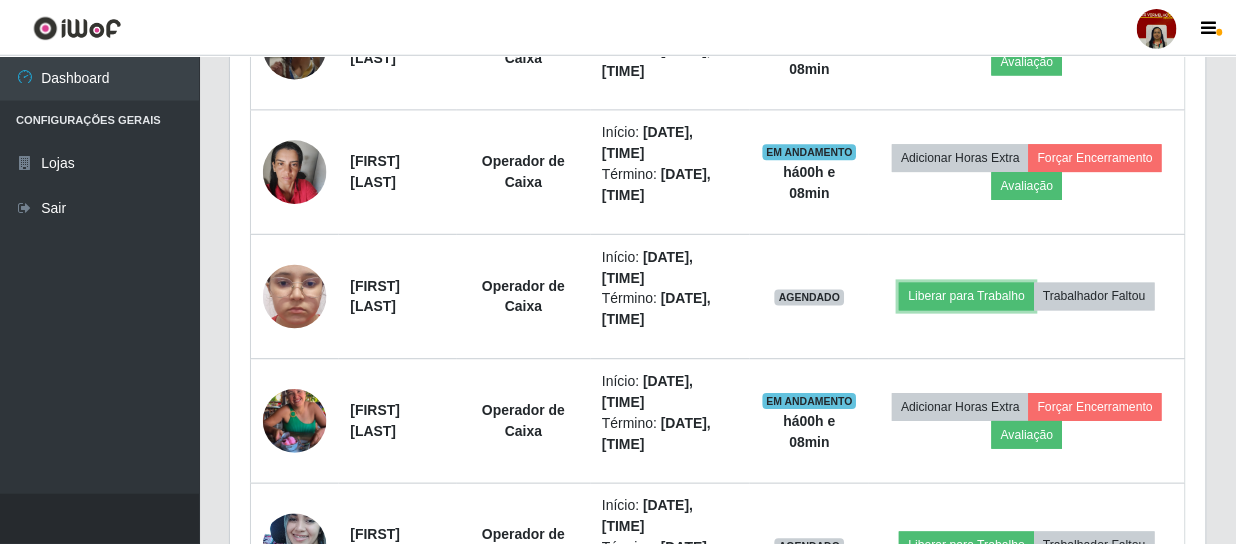 scroll, scrollTop: 999585, scrollLeft: 999025, axis: both 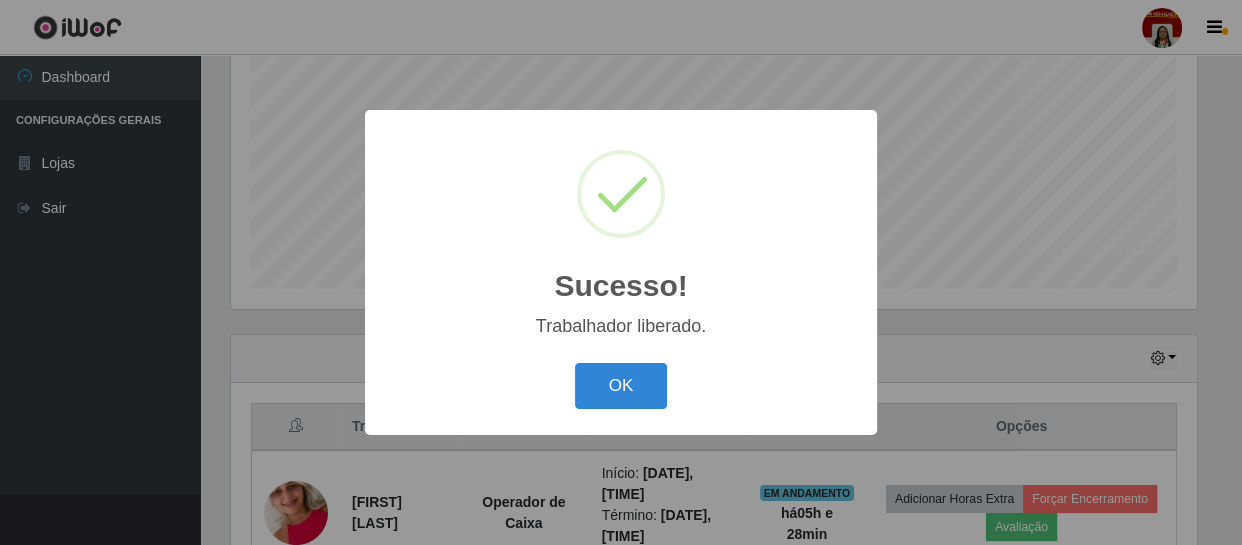 type 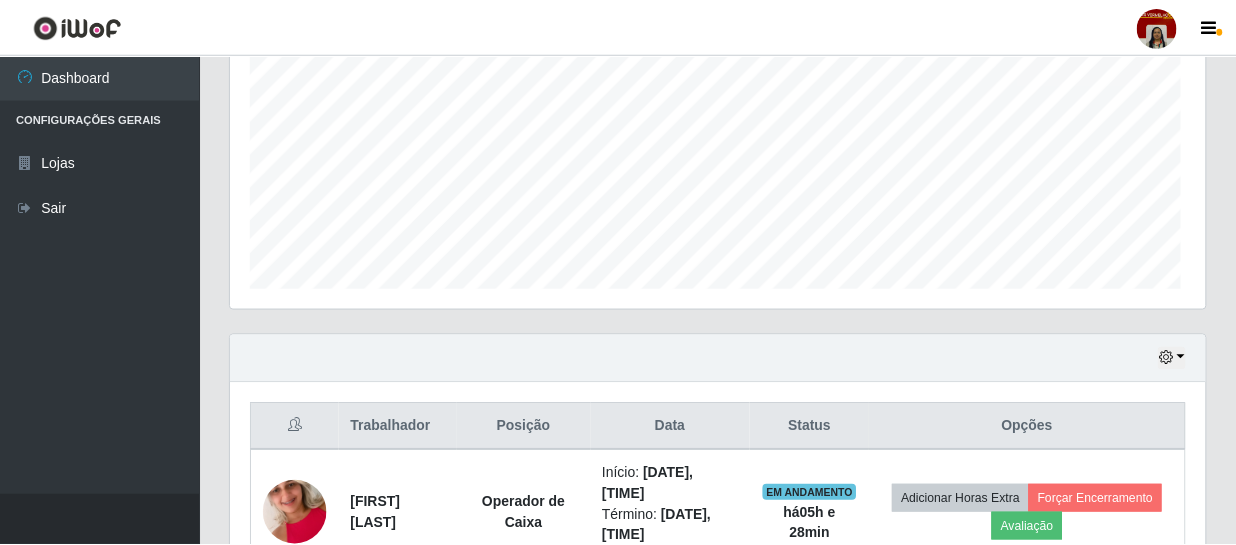scroll, scrollTop: 999585, scrollLeft: 999025, axis: both 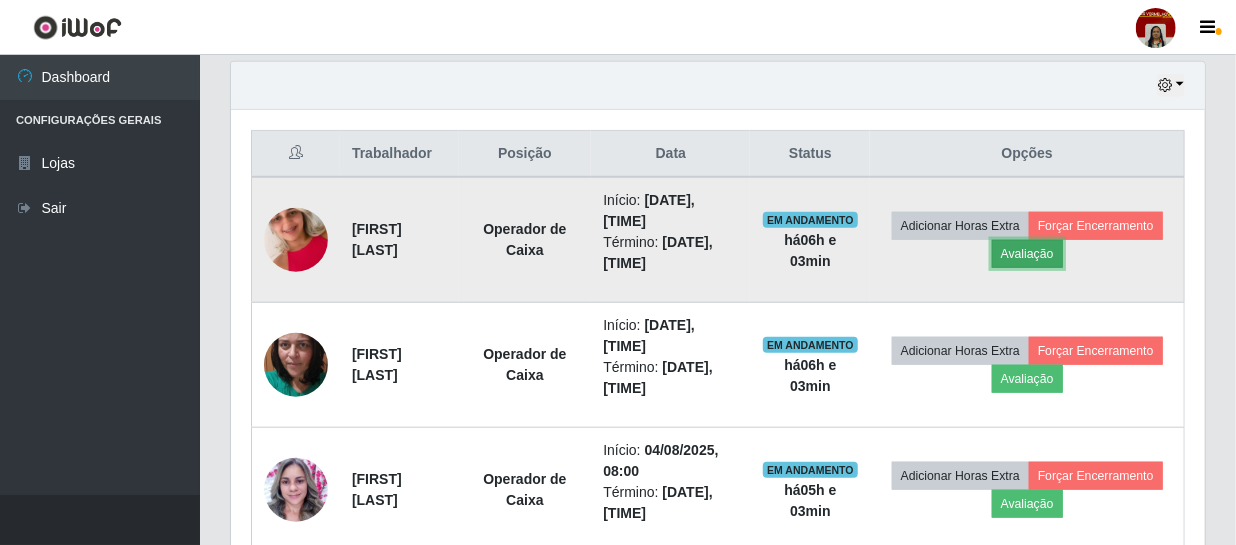 click on "Avaliação" at bounding box center (1027, 254) 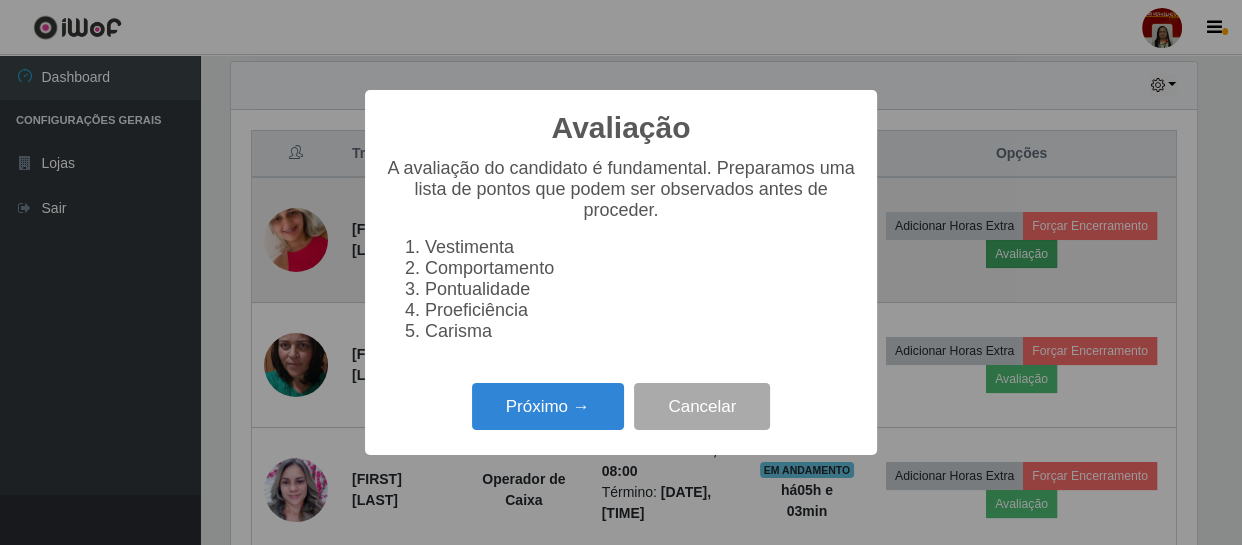 scroll, scrollTop: 999585, scrollLeft: 999033, axis: both 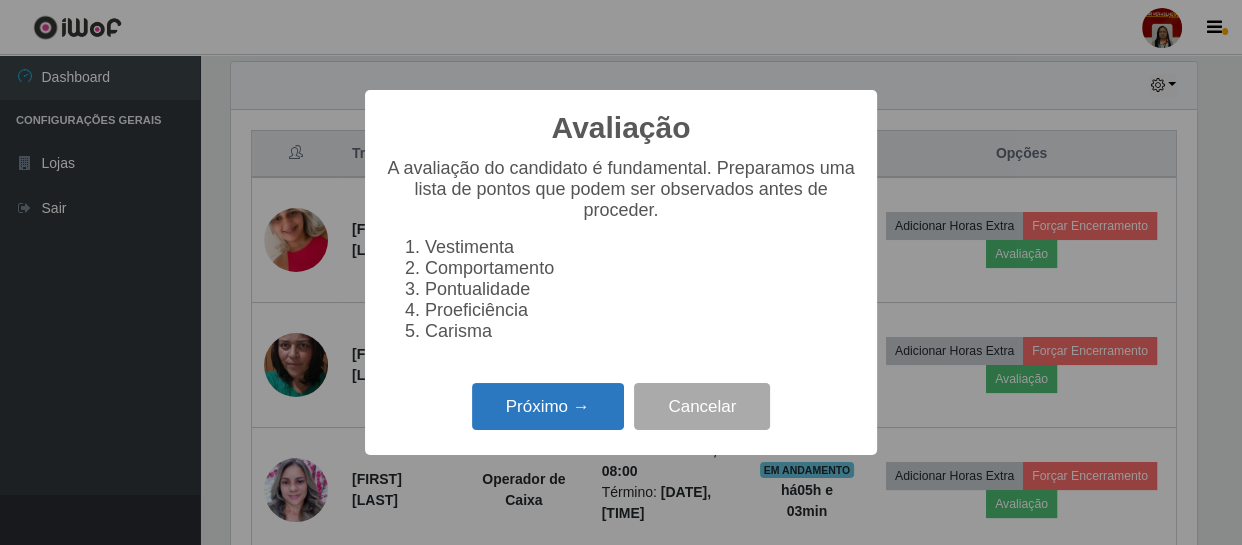click on "Próximo →" at bounding box center [548, 406] 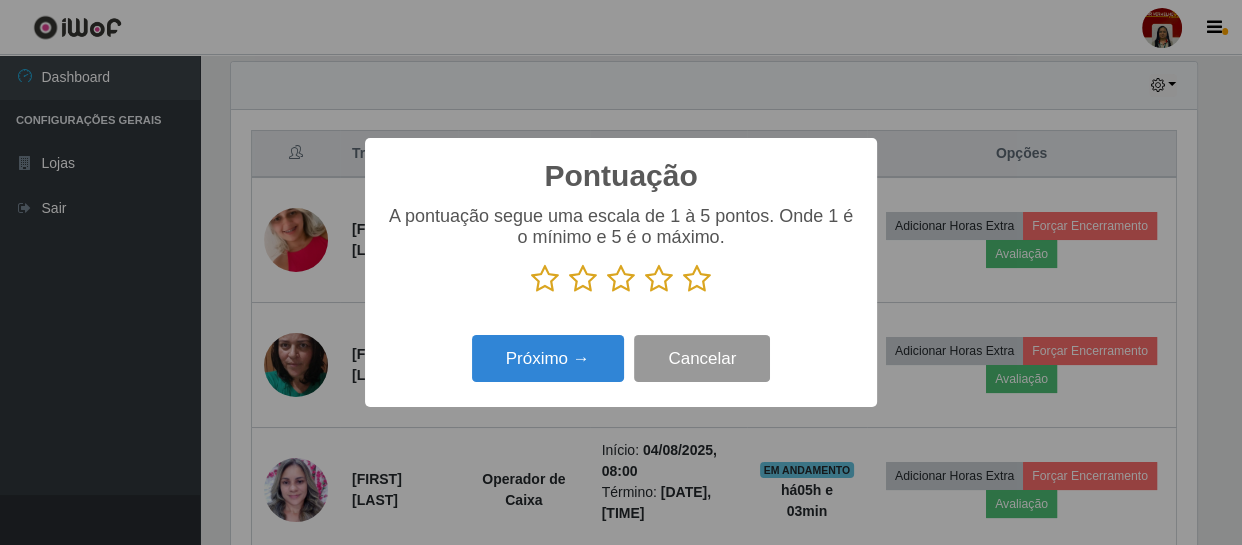 scroll, scrollTop: 999585, scrollLeft: 999033, axis: both 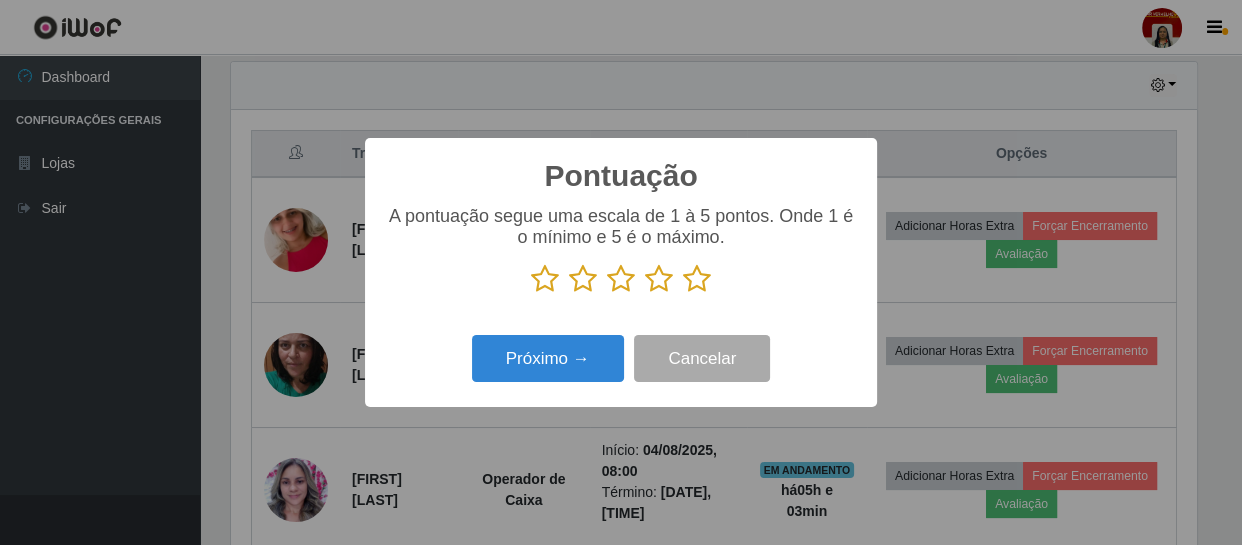 click at bounding box center [697, 279] 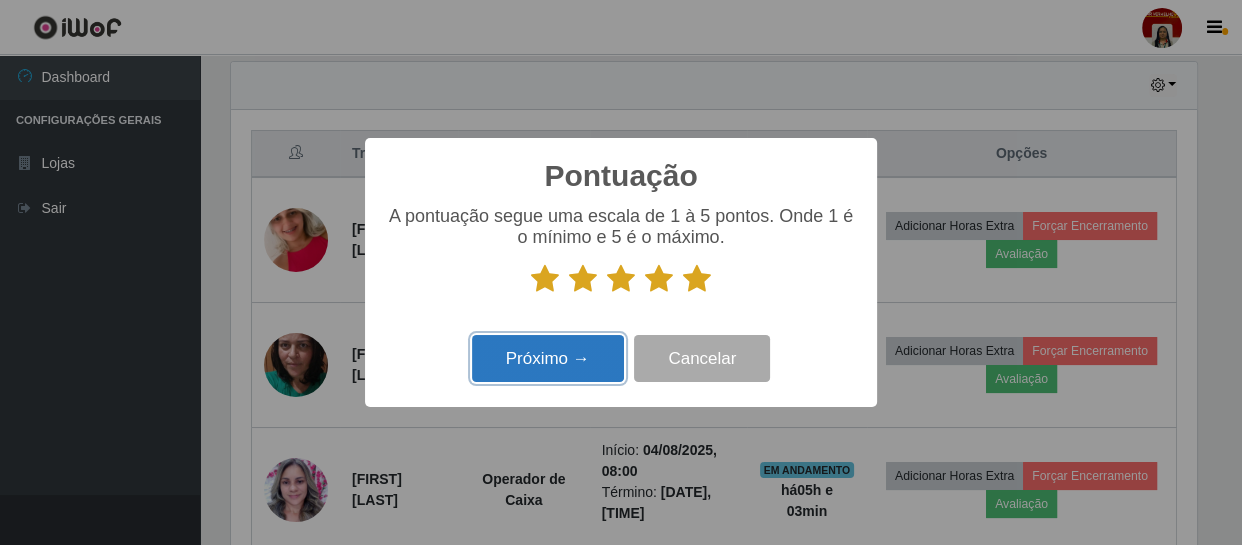 click on "Próximo →" at bounding box center [548, 358] 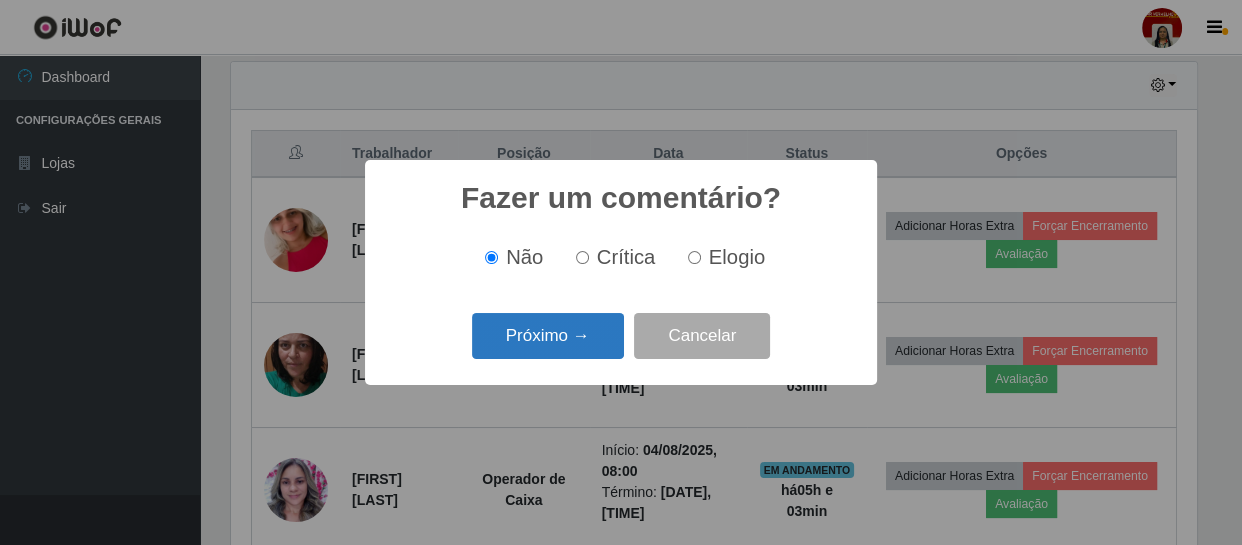 scroll, scrollTop: 999585, scrollLeft: 999033, axis: both 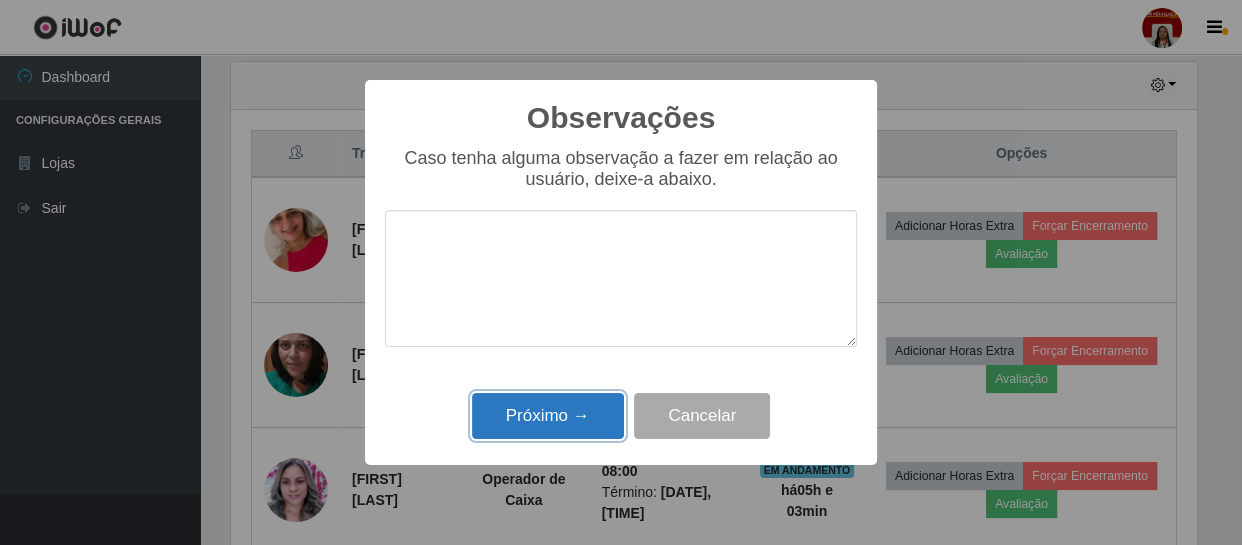 drag, startPoint x: 577, startPoint y: 429, endPoint x: 598, endPoint y: 410, distance: 28.319605 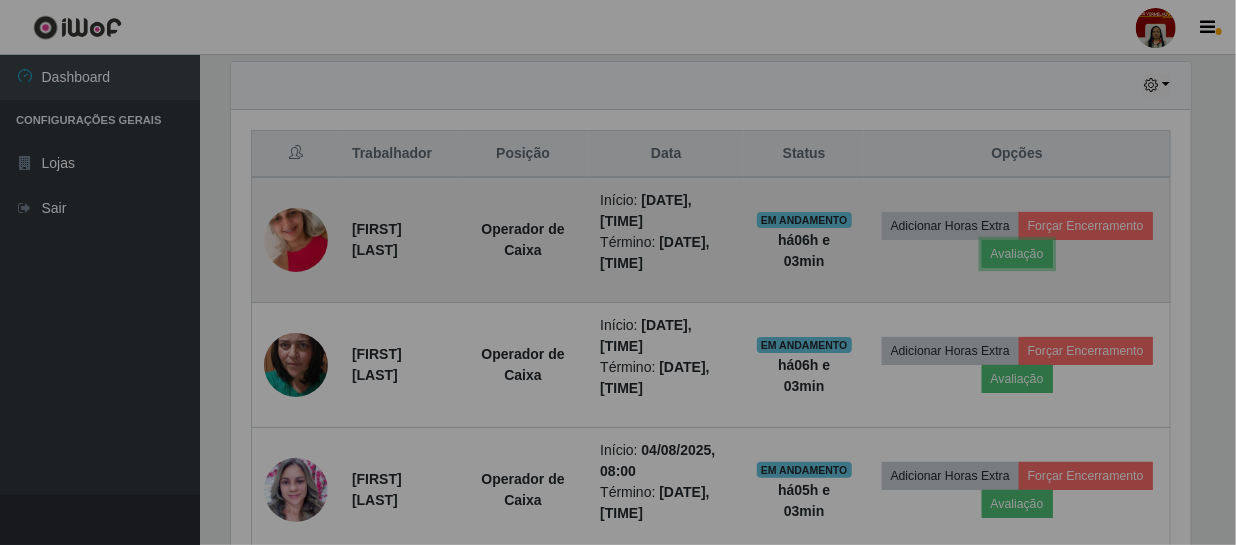 scroll, scrollTop: 999585, scrollLeft: 999025, axis: both 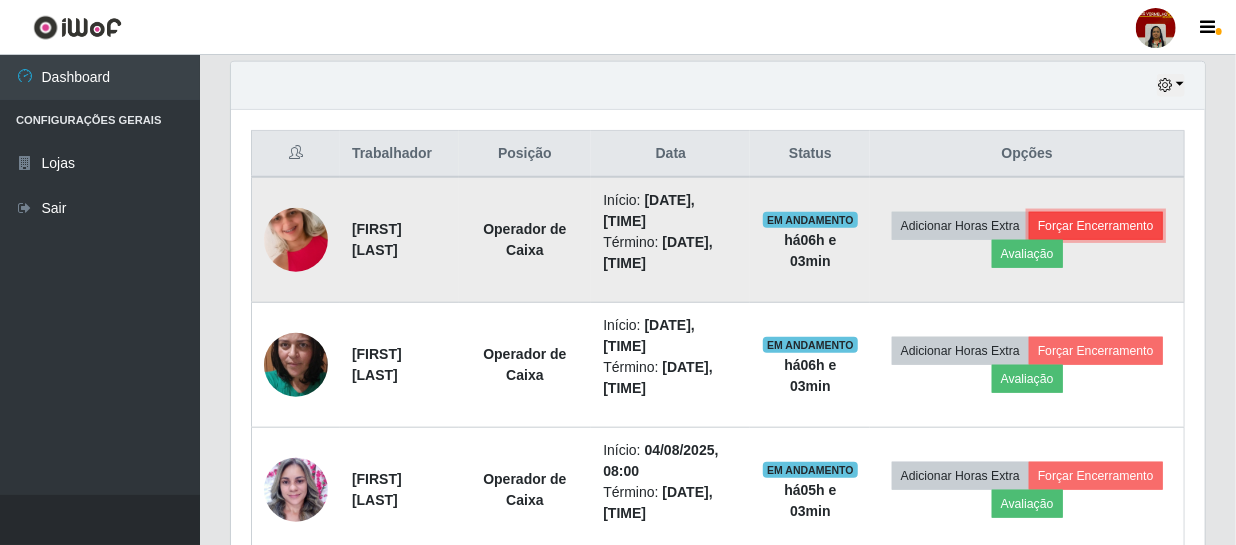 click on "Forçar Encerramento" at bounding box center (1096, 226) 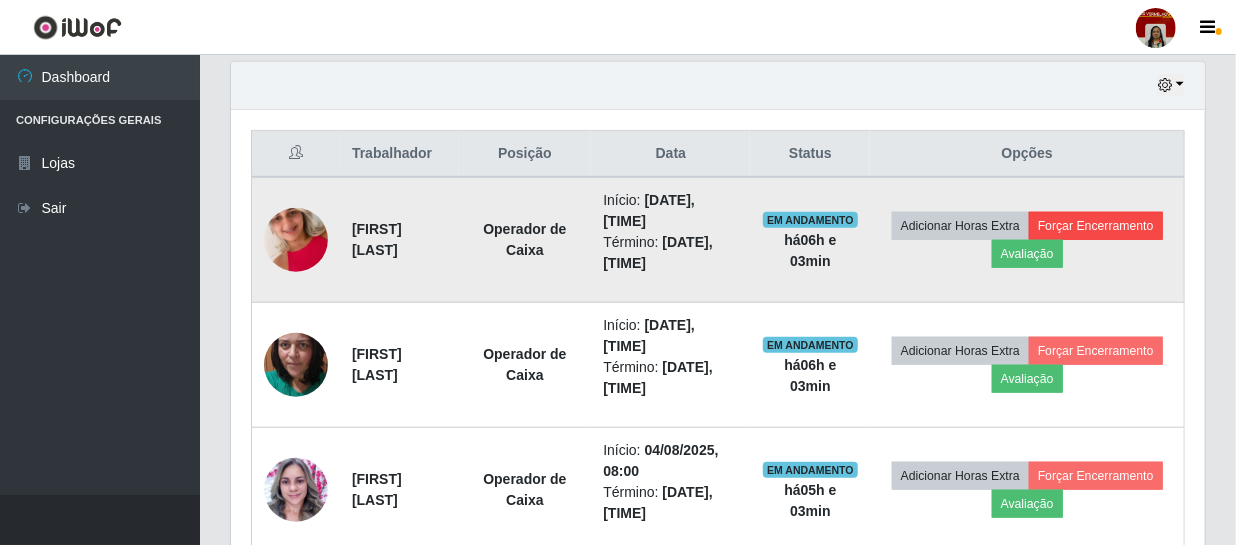 scroll, scrollTop: 999585, scrollLeft: 999033, axis: both 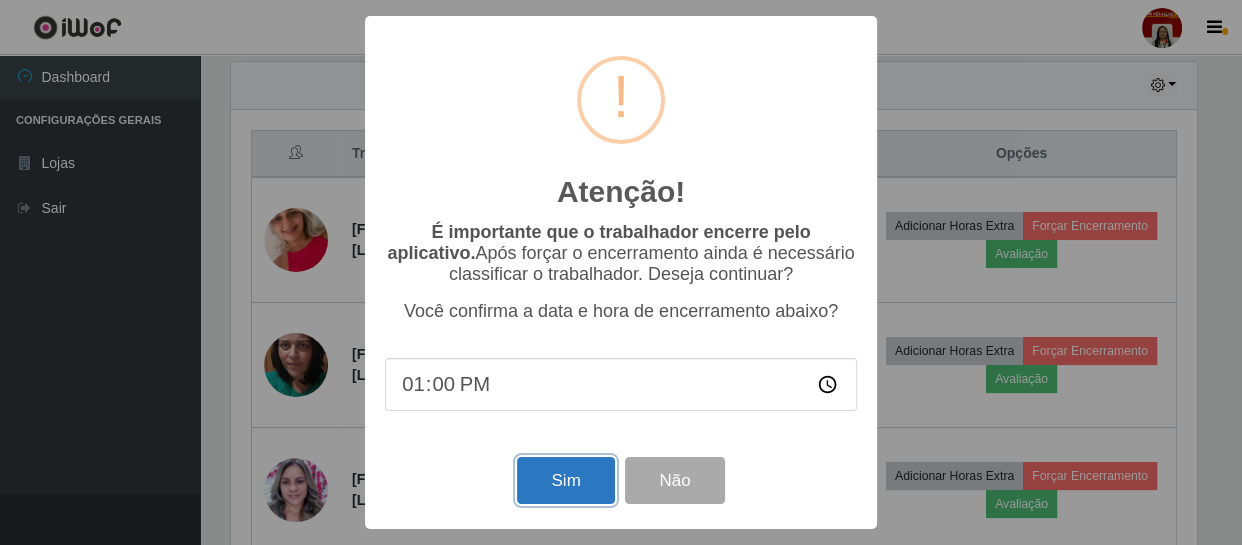 click on "Sim" at bounding box center [565, 480] 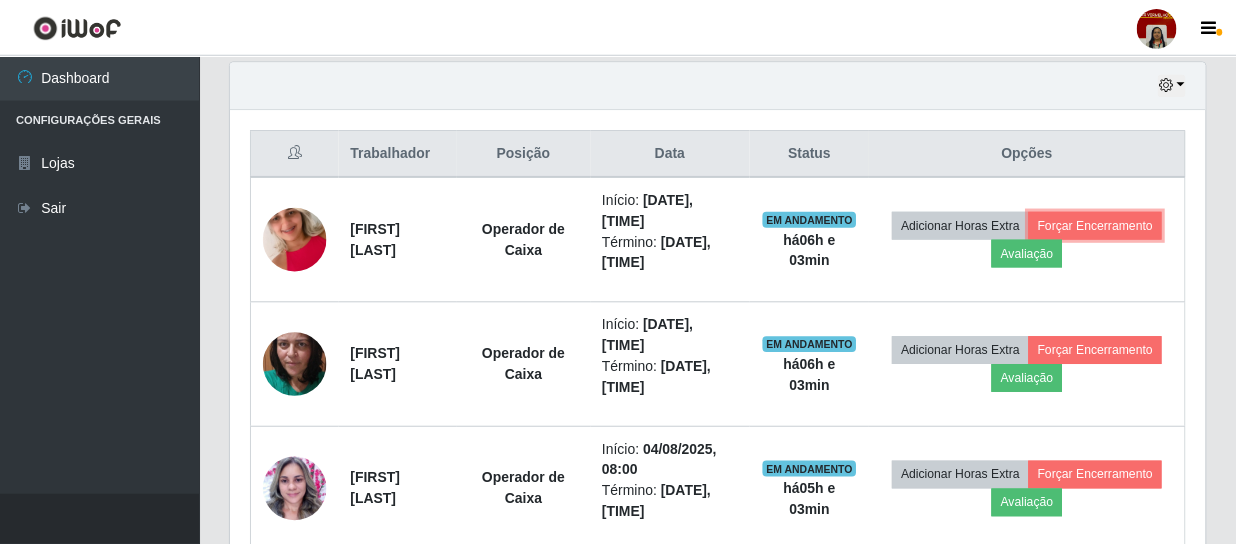 scroll, scrollTop: 999585, scrollLeft: 999025, axis: both 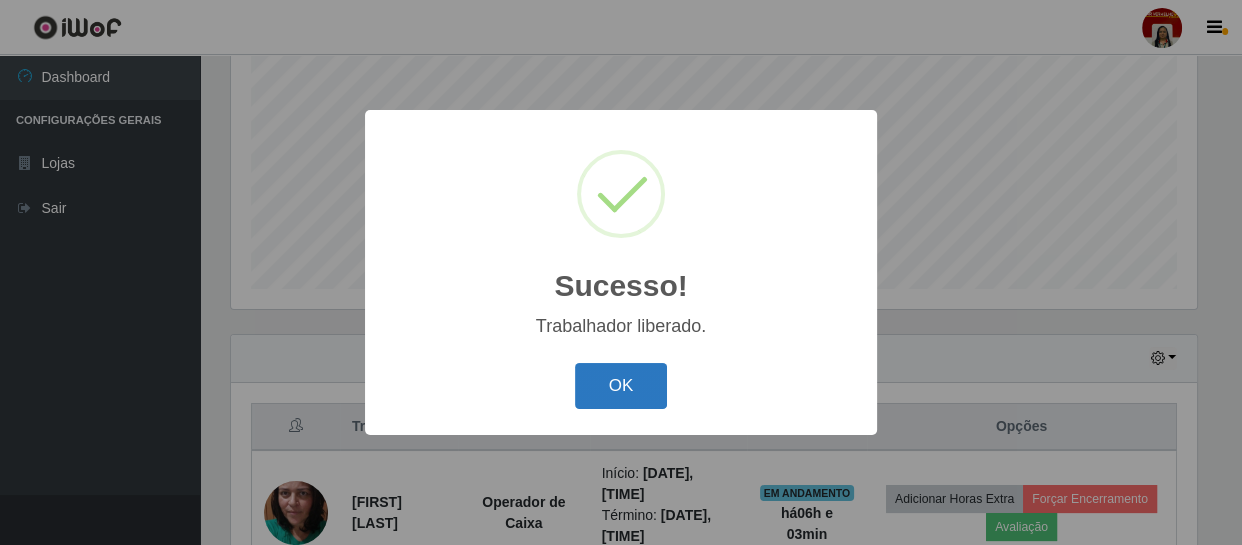 click on "OK" at bounding box center [621, 386] 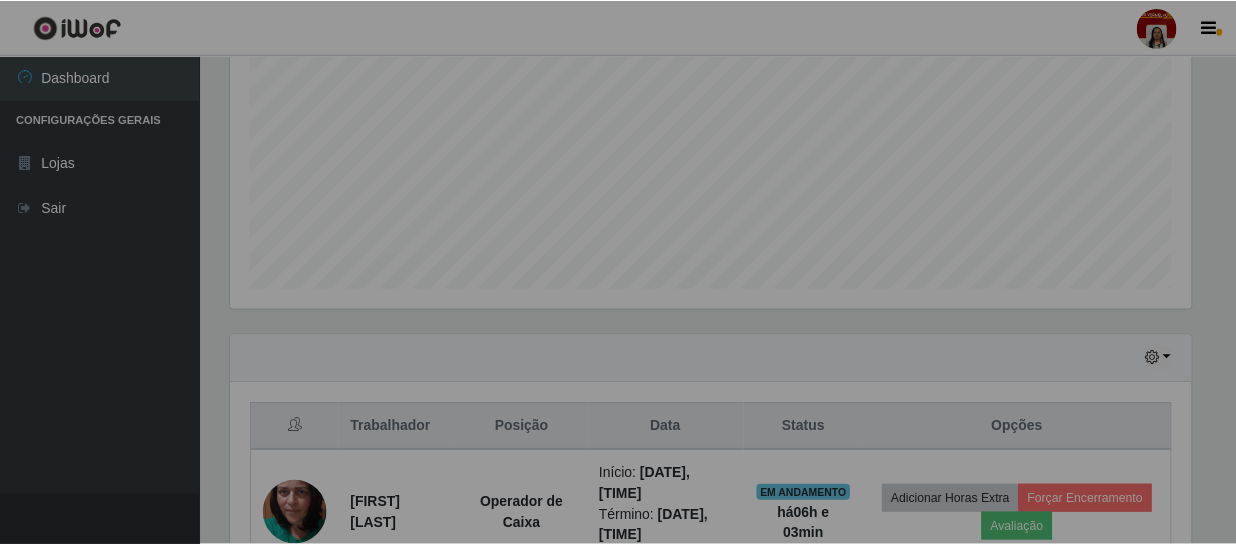 scroll, scrollTop: 999585, scrollLeft: 999025, axis: both 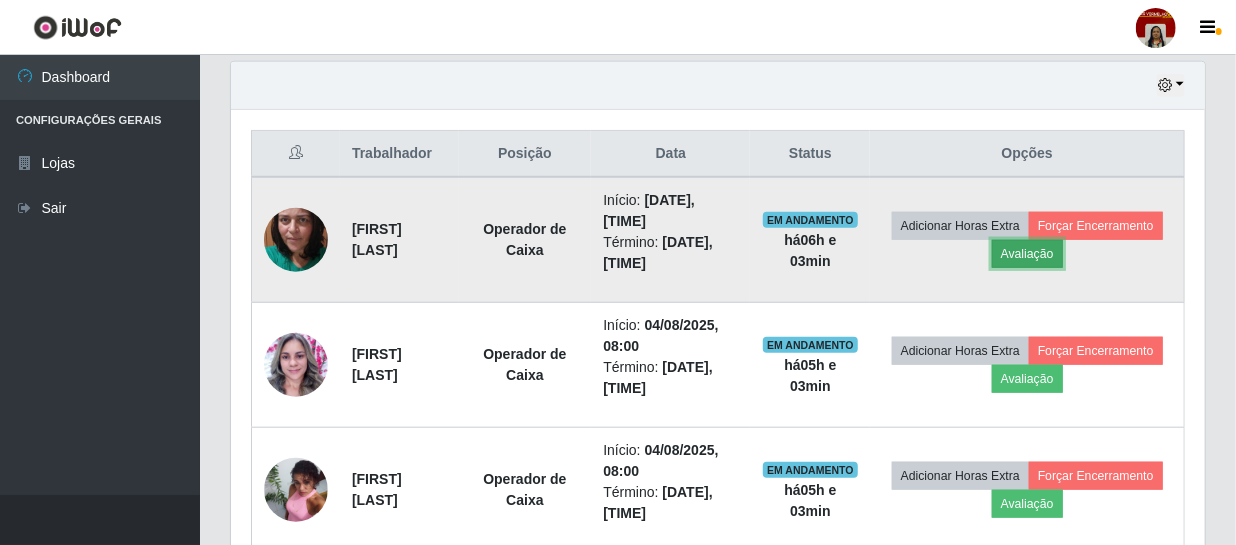 click on "Avaliação" at bounding box center (1027, 254) 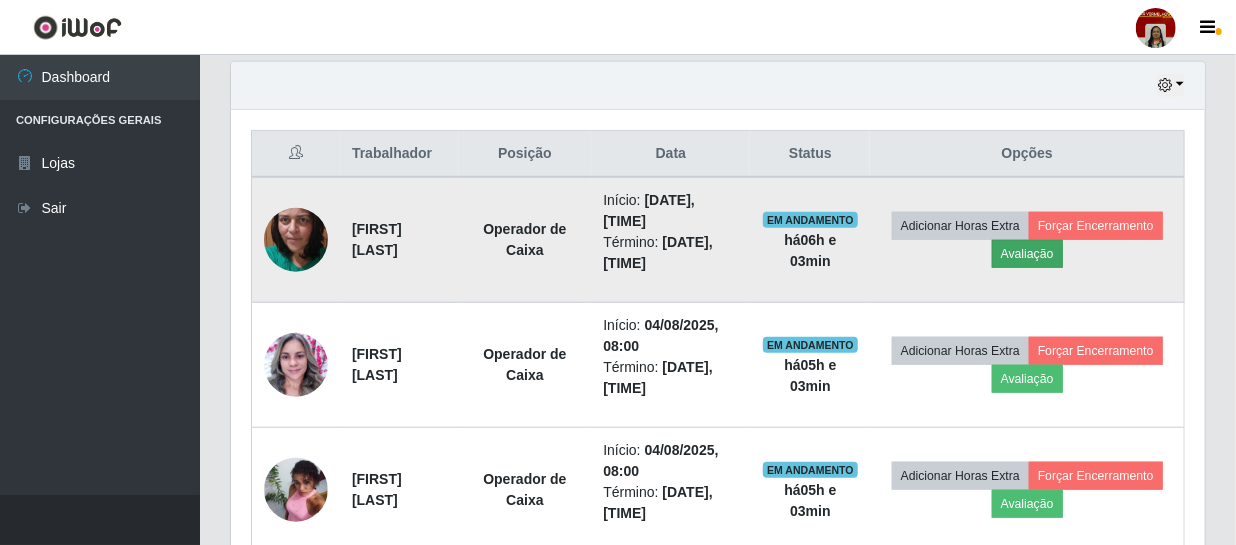 scroll, scrollTop: 999585, scrollLeft: 999033, axis: both 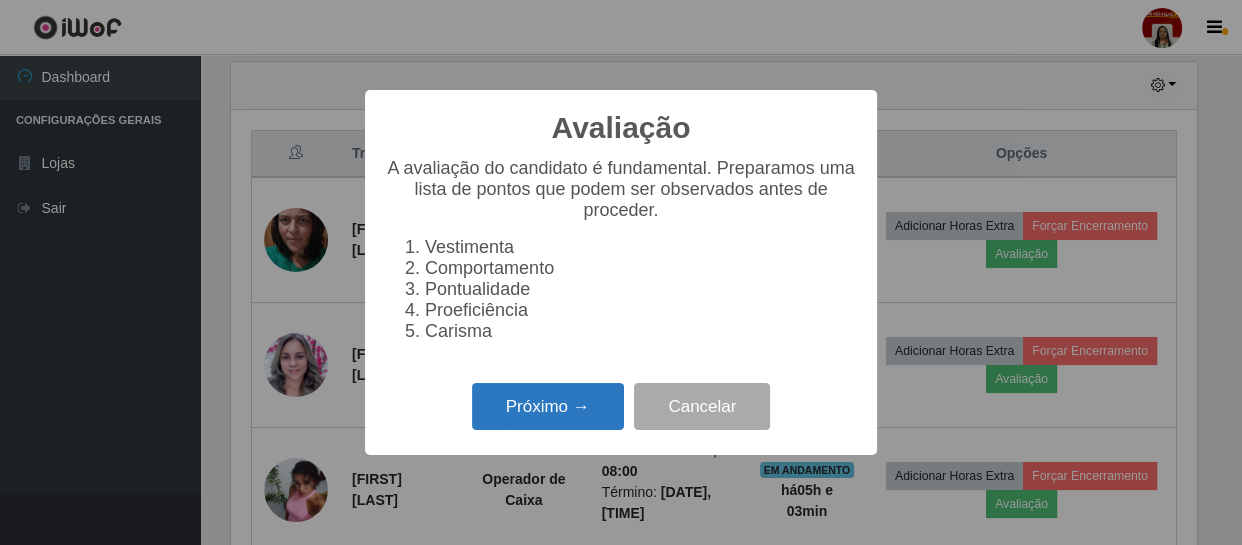 click on "Próximo →" at bounding box center (548, 406) 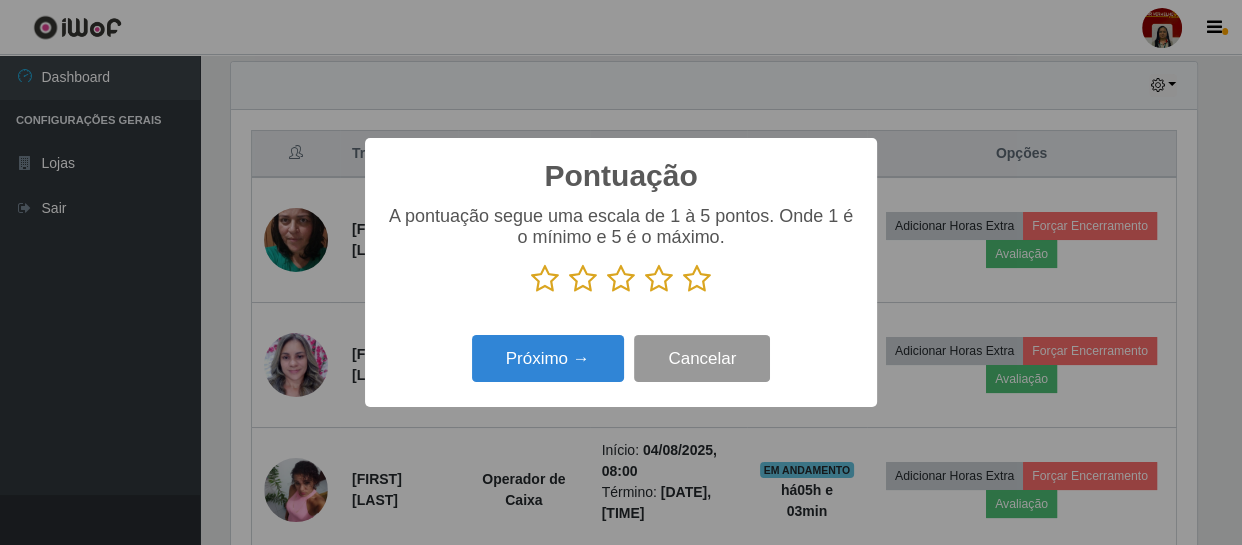 scroll, scrollTop: 999585, scrollLeft: 999033, axis: both 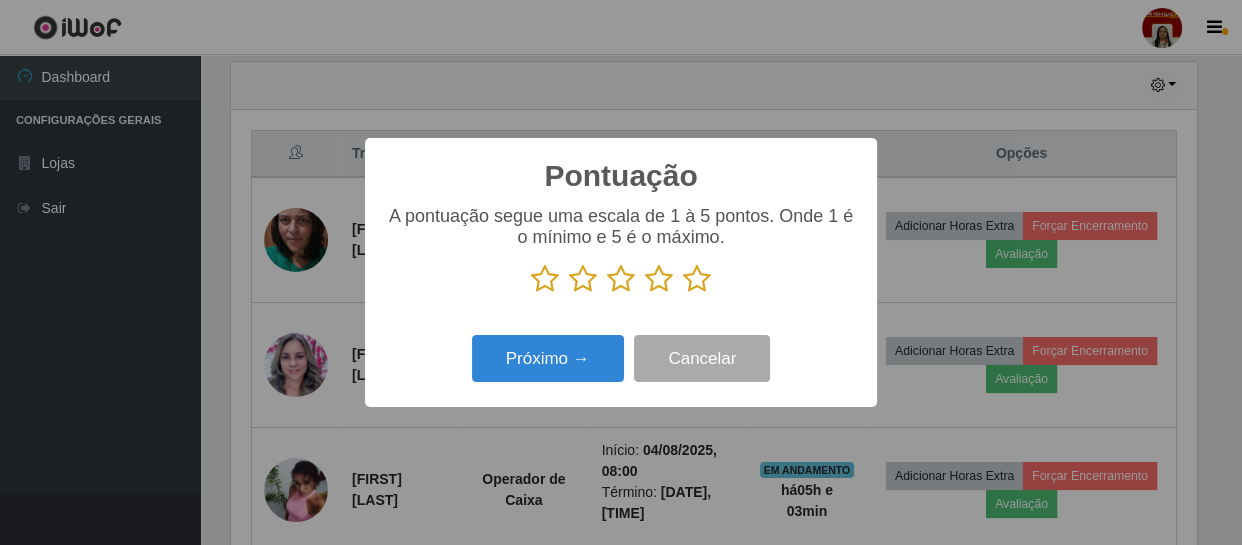 click at bounding box center (697, 279) 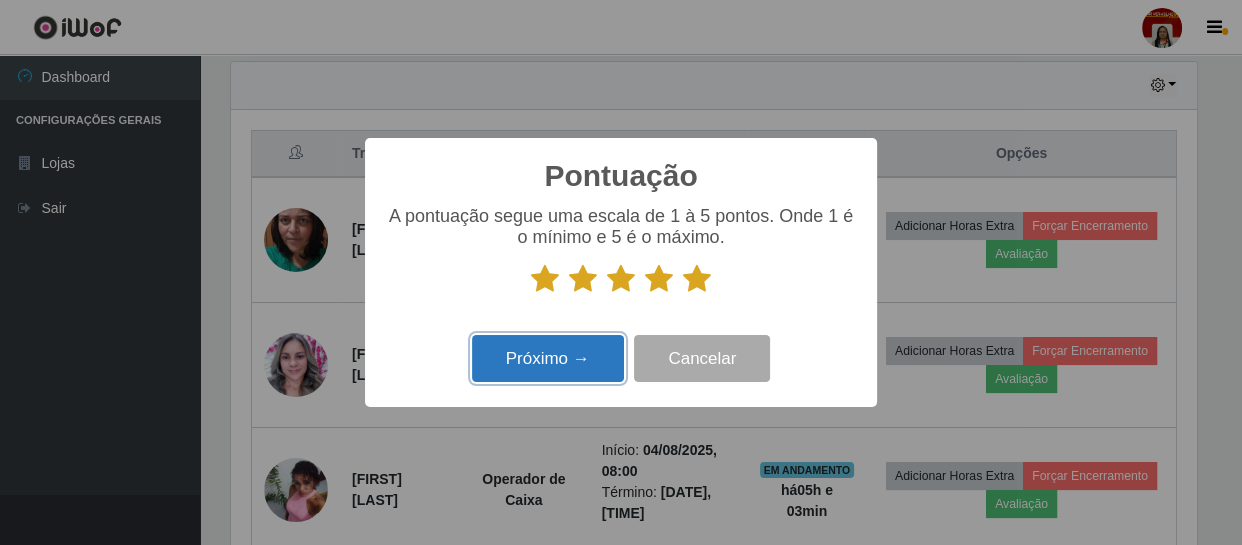 click on "Próximo →" at bounding box center [548, 358] 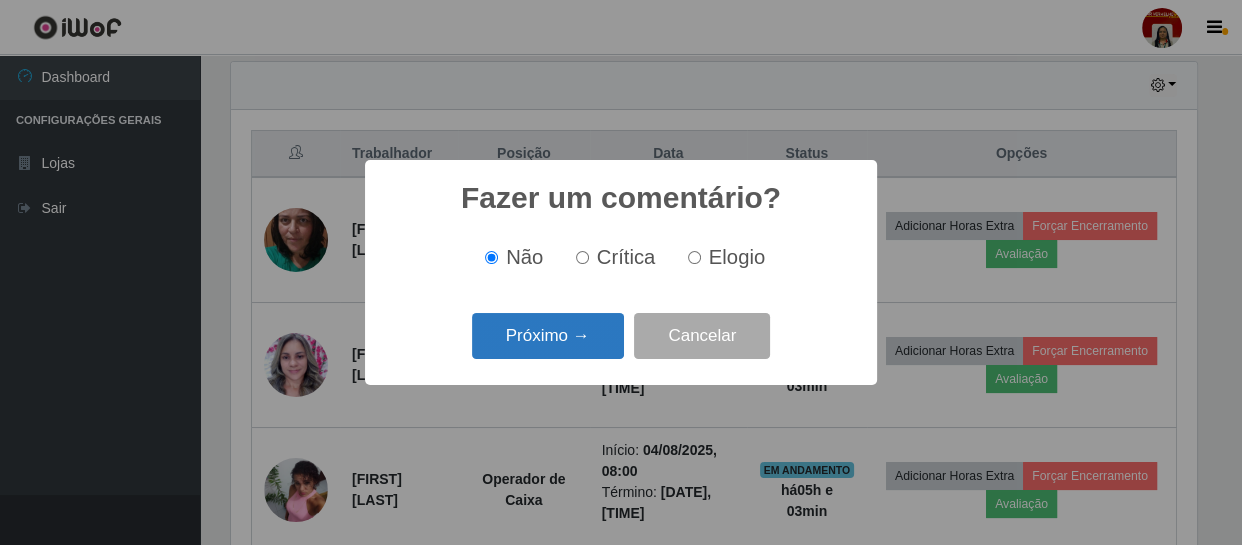 click on "Próximo →" at bounding box center (548, 336) 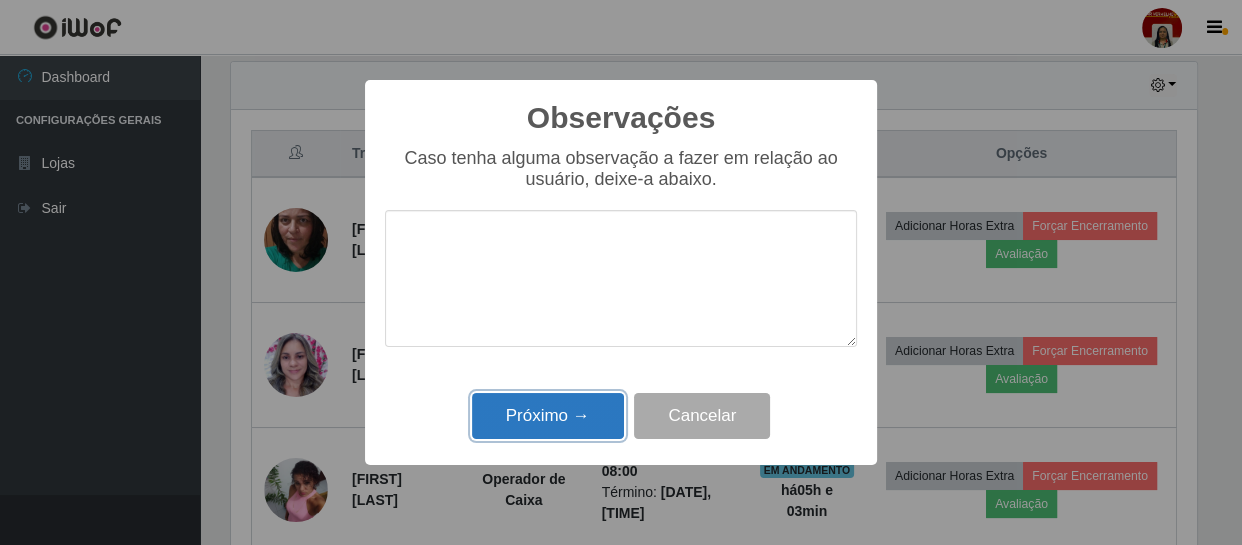click on "Próximo →" at bounding box center (548, 416) 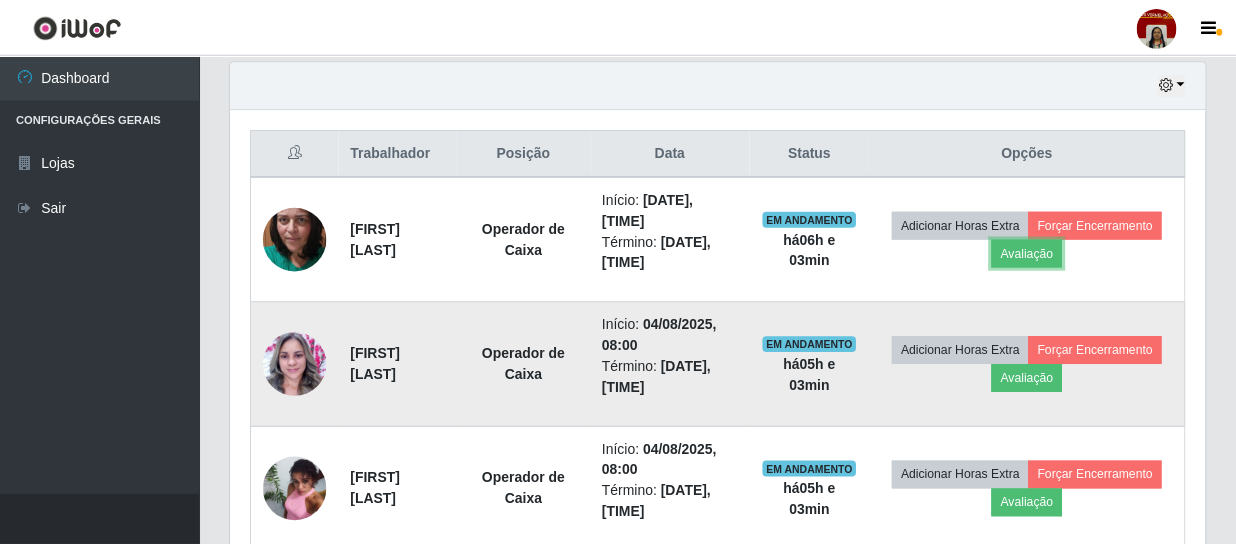 scroll, scrollTop: 999585, scrollLeft: 999025, axis: both 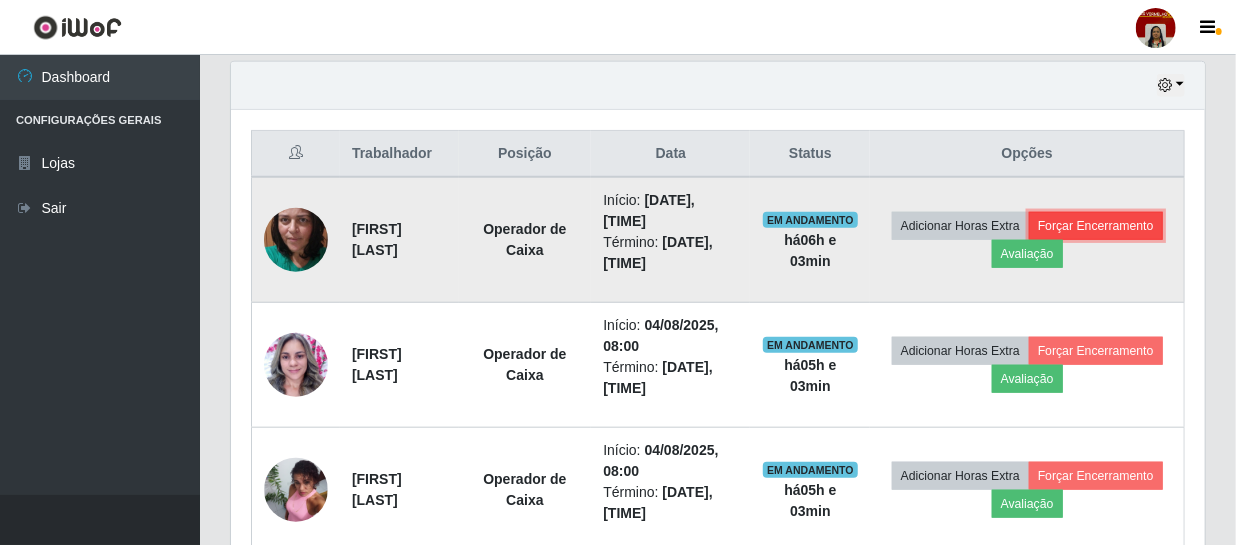 click on "Forçar Encerramento" at bounding box center [1096, 226] 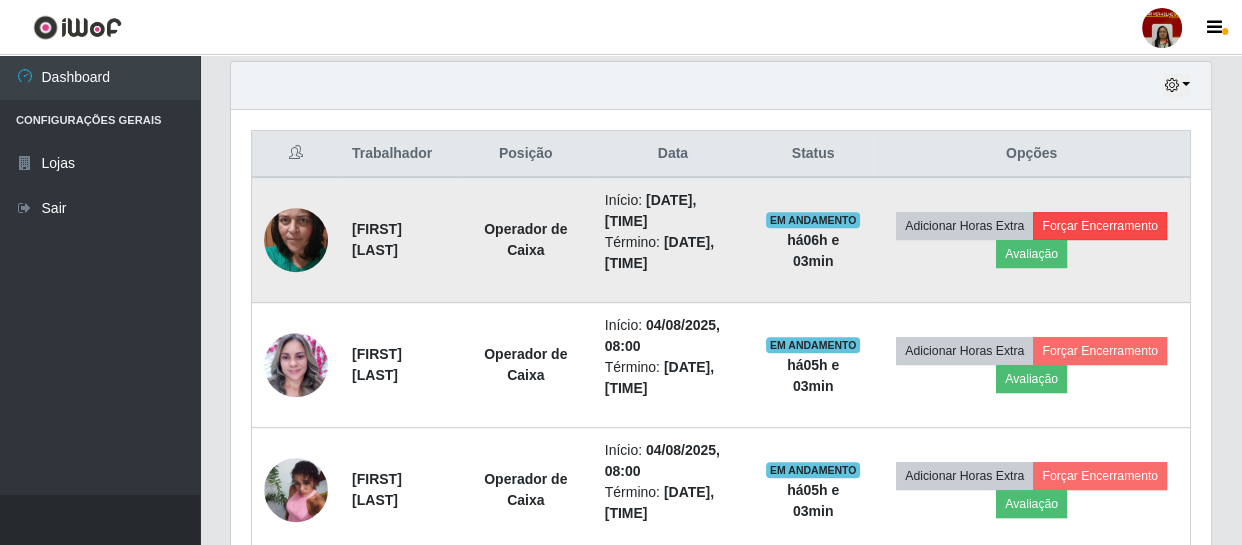 scroll, scrollTop: 999585, scrollLeft: 999033, axis: both 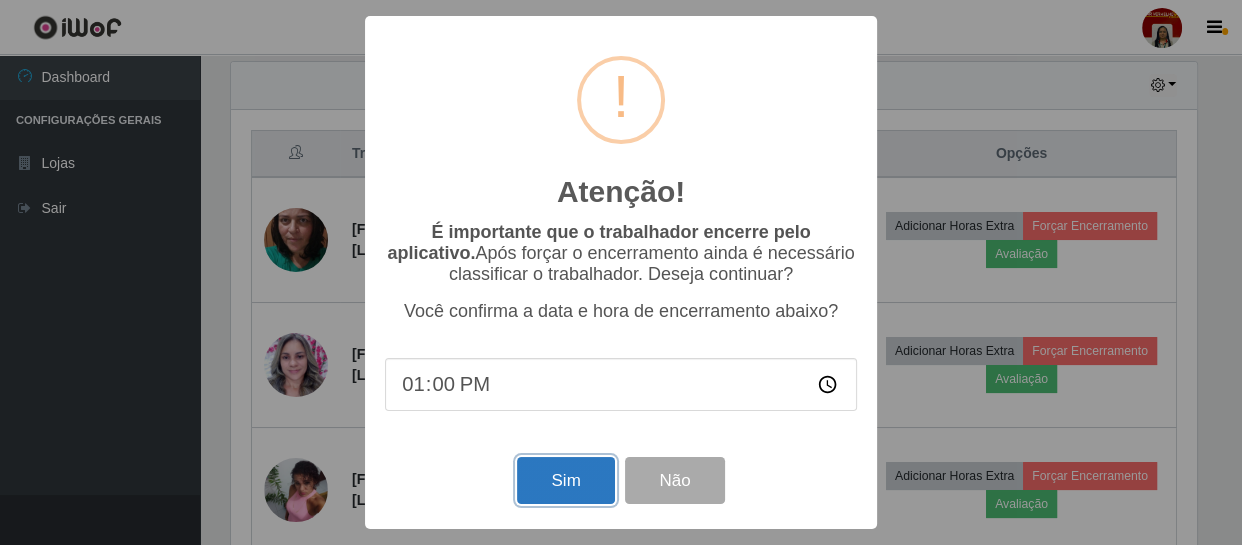 click on "Sim" at bounding box center [565, 480] 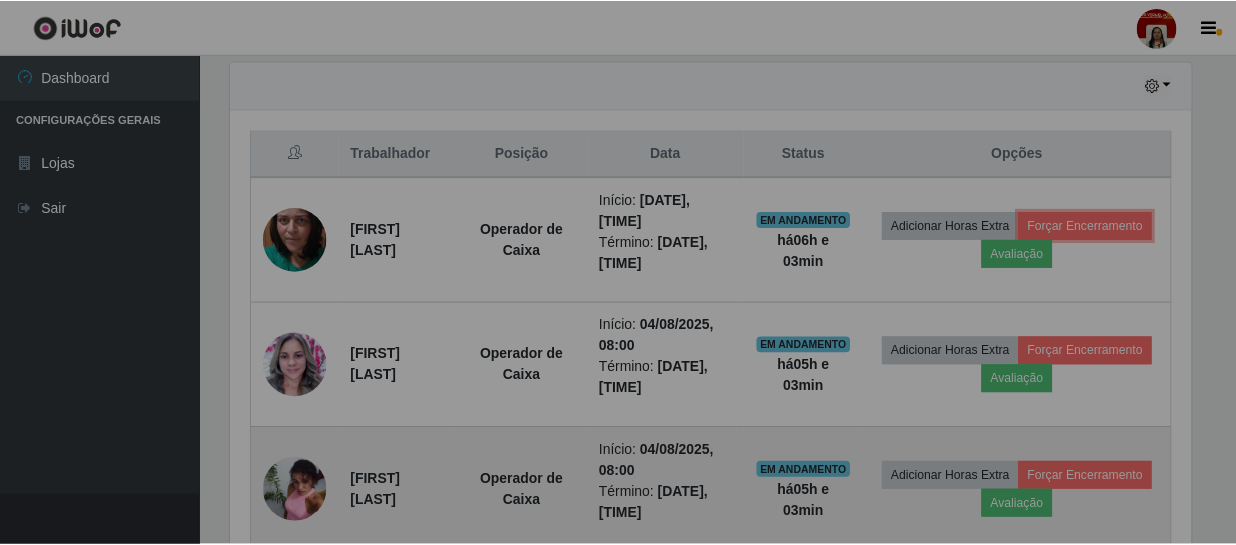 scroll, scrollTop: 999585, scrollLeft: 999025, axis: both 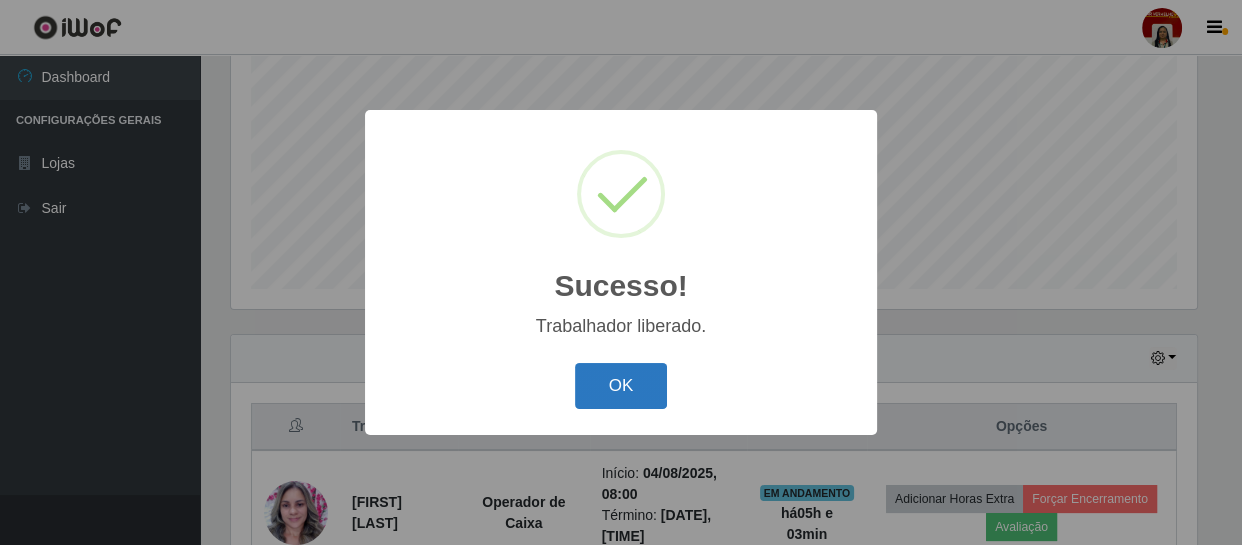 click on "OK" at bounding box center (621, 386) 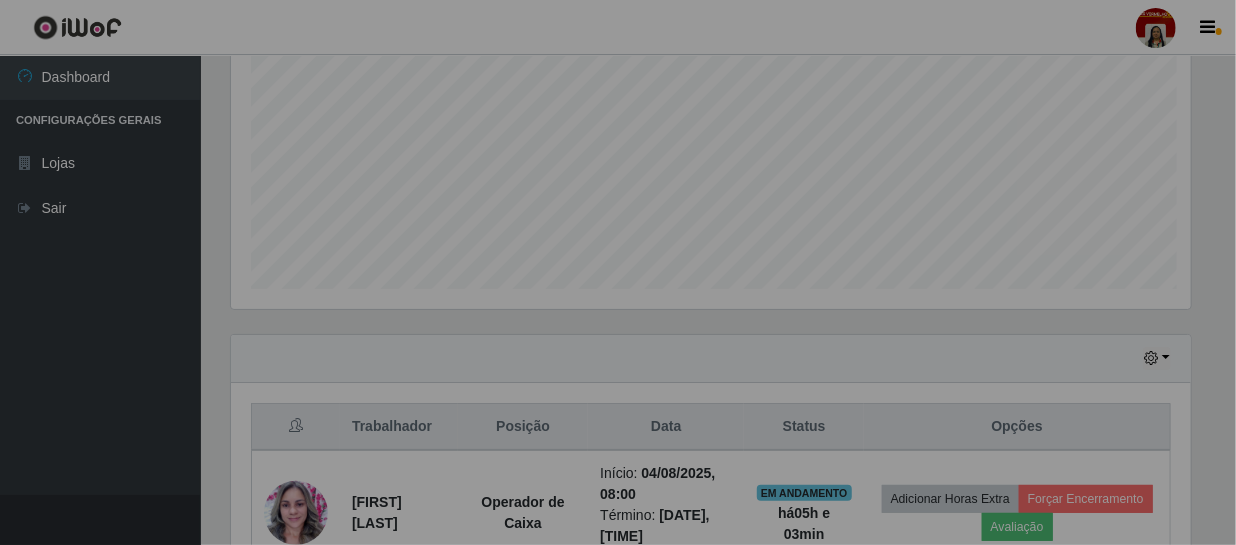scroll 